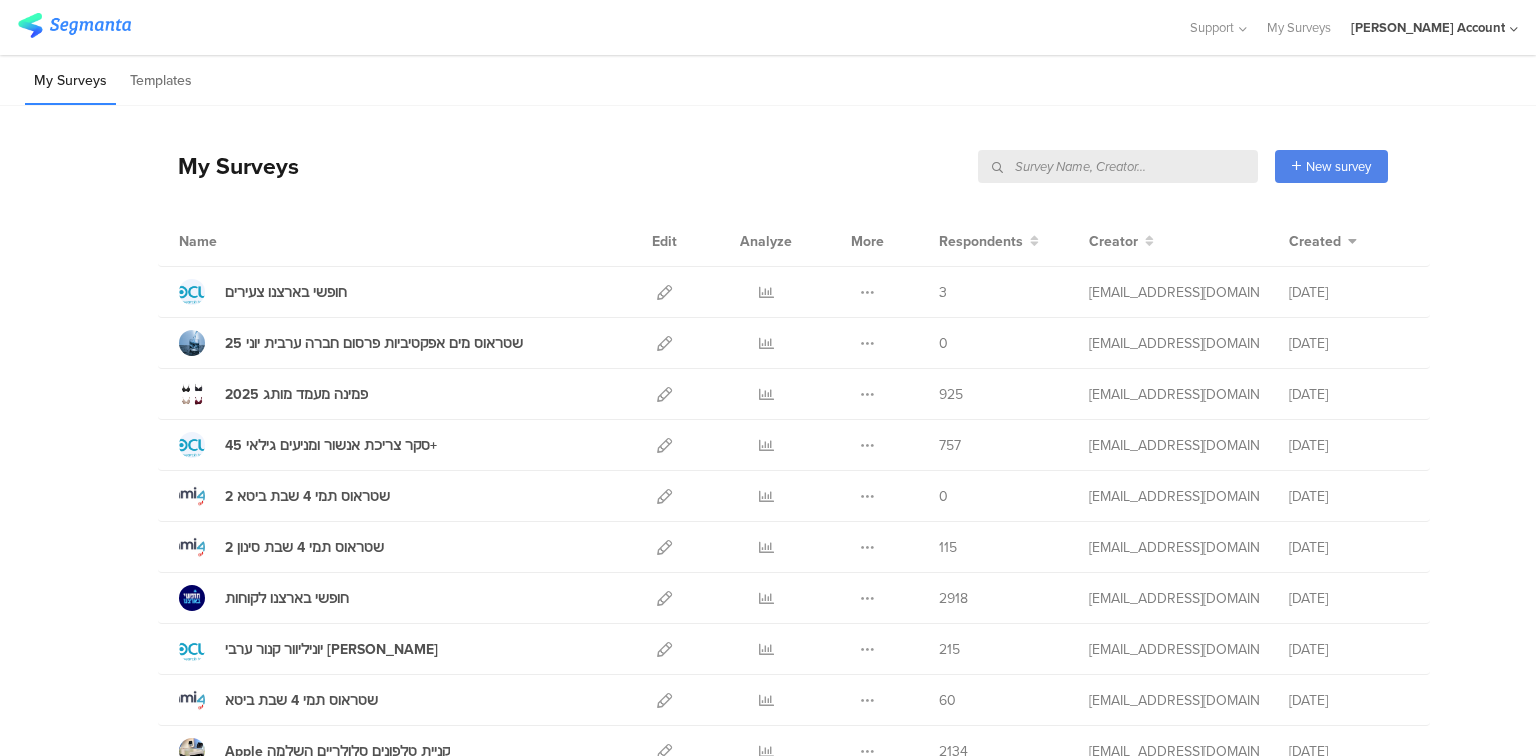 scroll, scrollTop: 0, scrollLeft: 0, axis: both 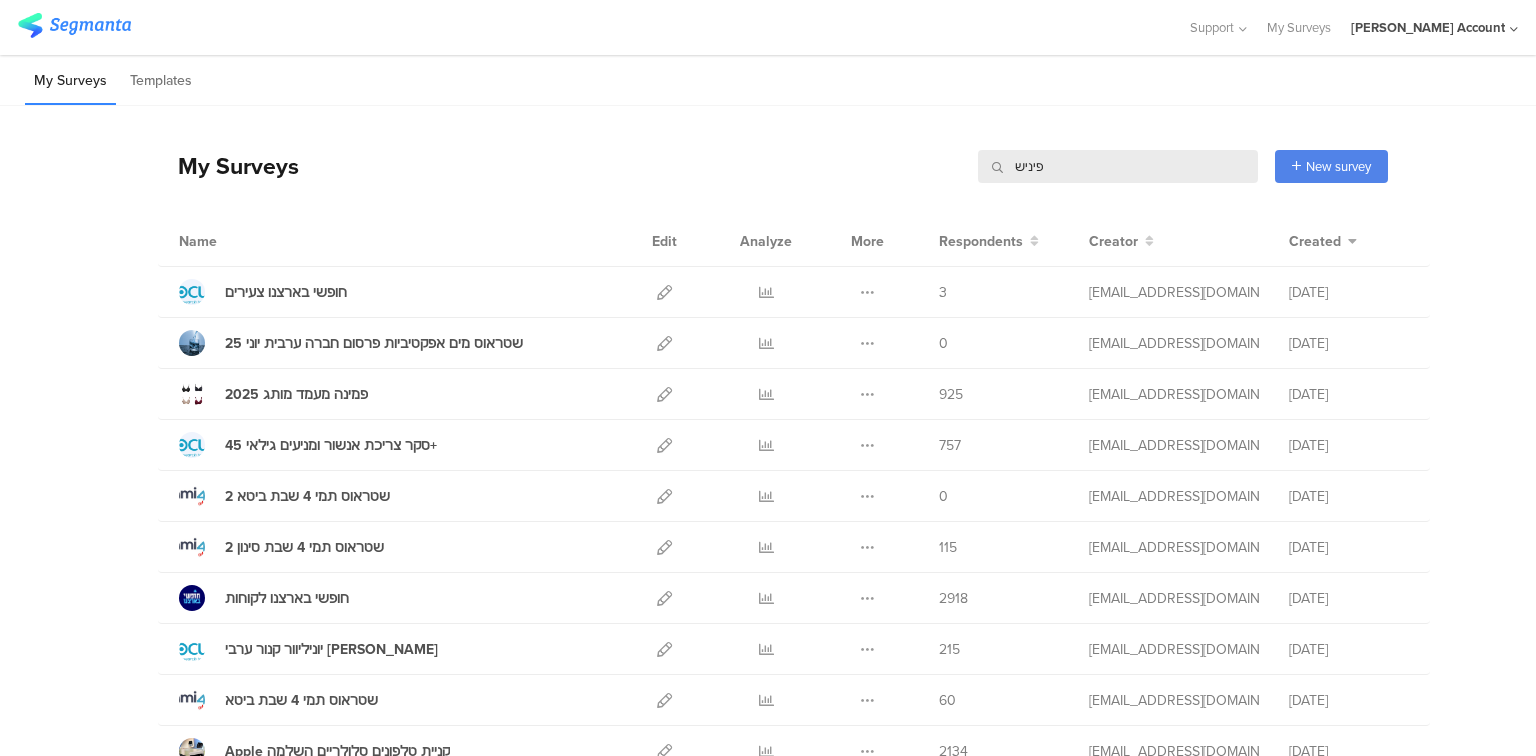 type on "[PERSON_NAME]" 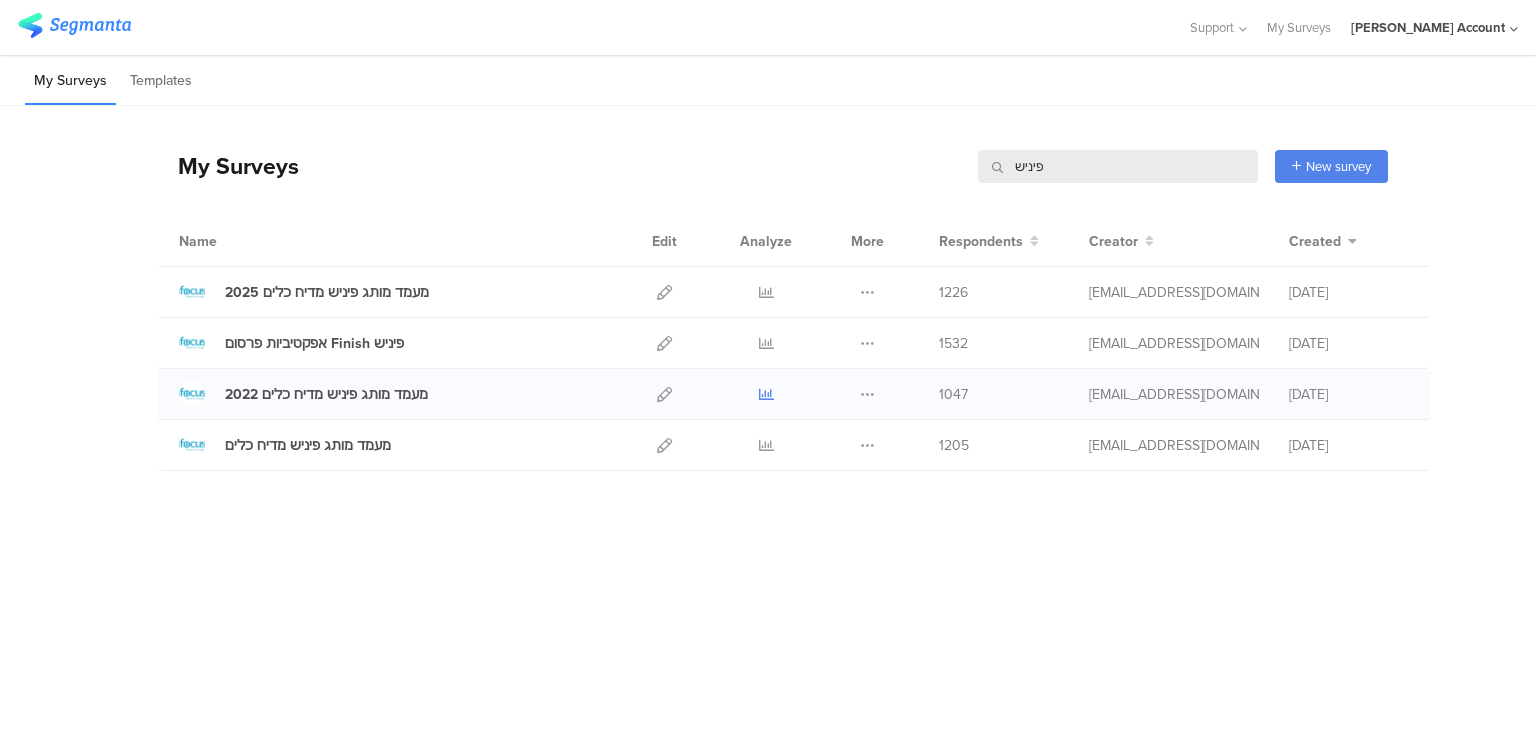 click at bounding box center [766, 394] 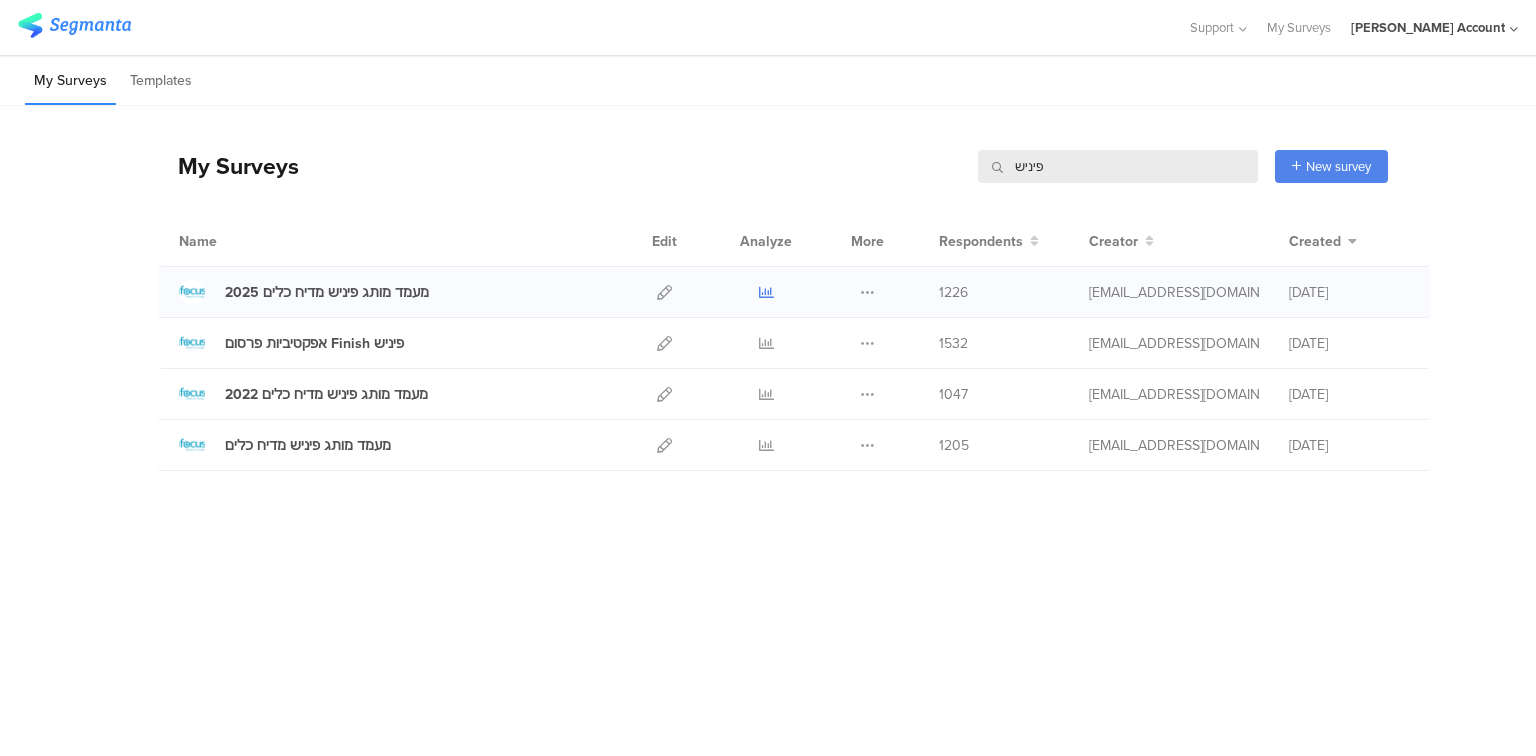 click at bounding box center [766, 292] 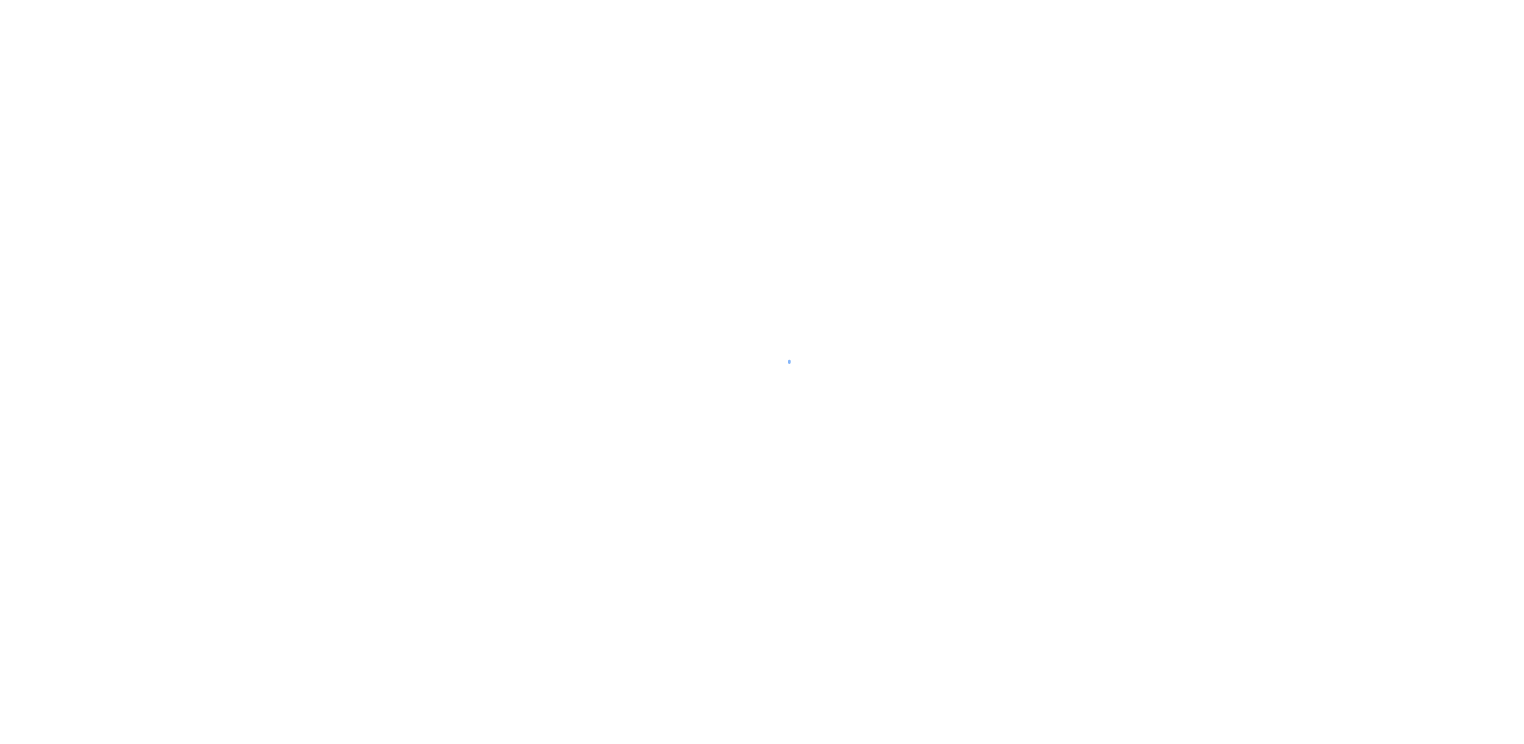 scroll, scrollTop: 0, scrollLeft: 0, axis: both 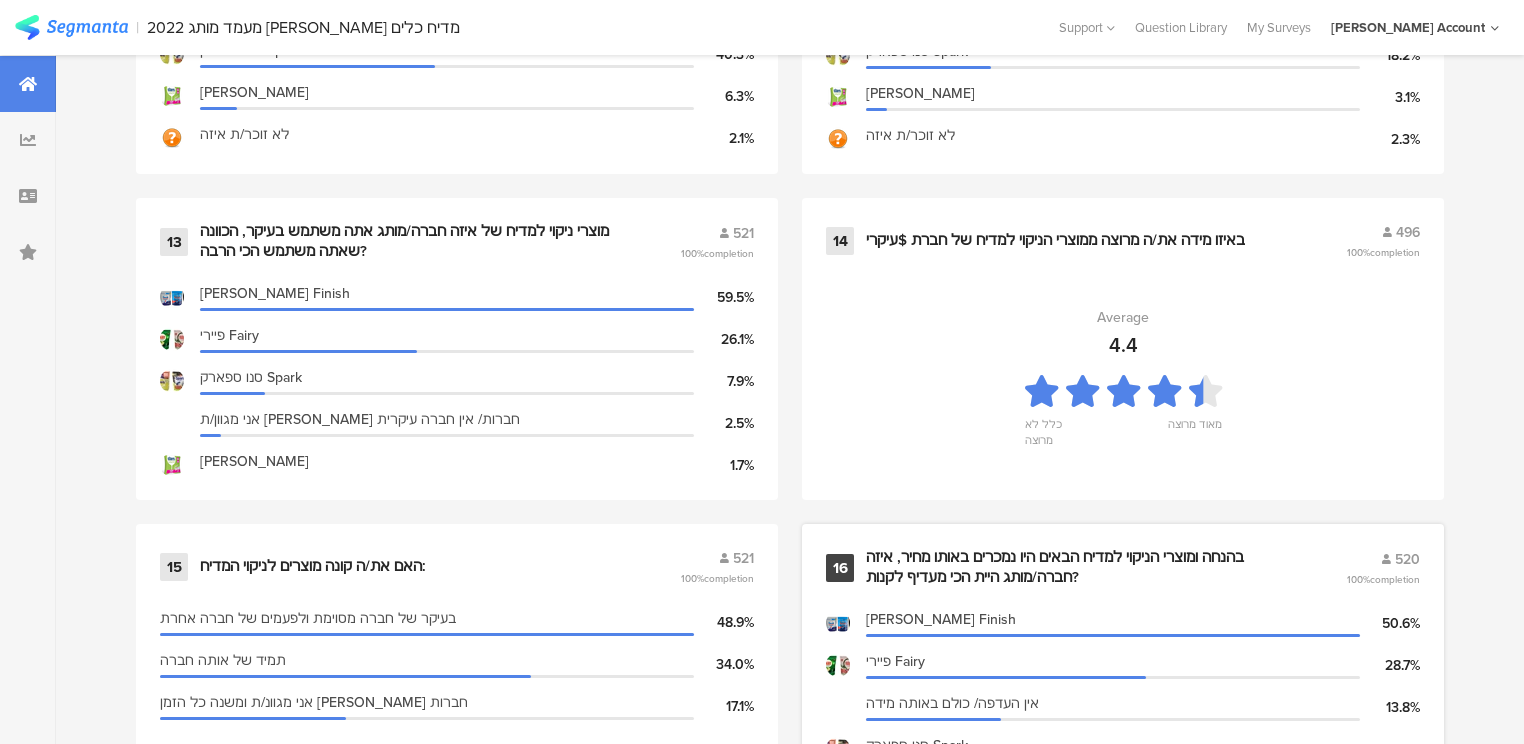 click on "בהנחה ומוצרי הניקוי למדיח הבאים היו נמכרים באותו מחיר, איזה חברה/מותג היית הכי מעדיף לקנות?" at bounding box center [1082, 567] 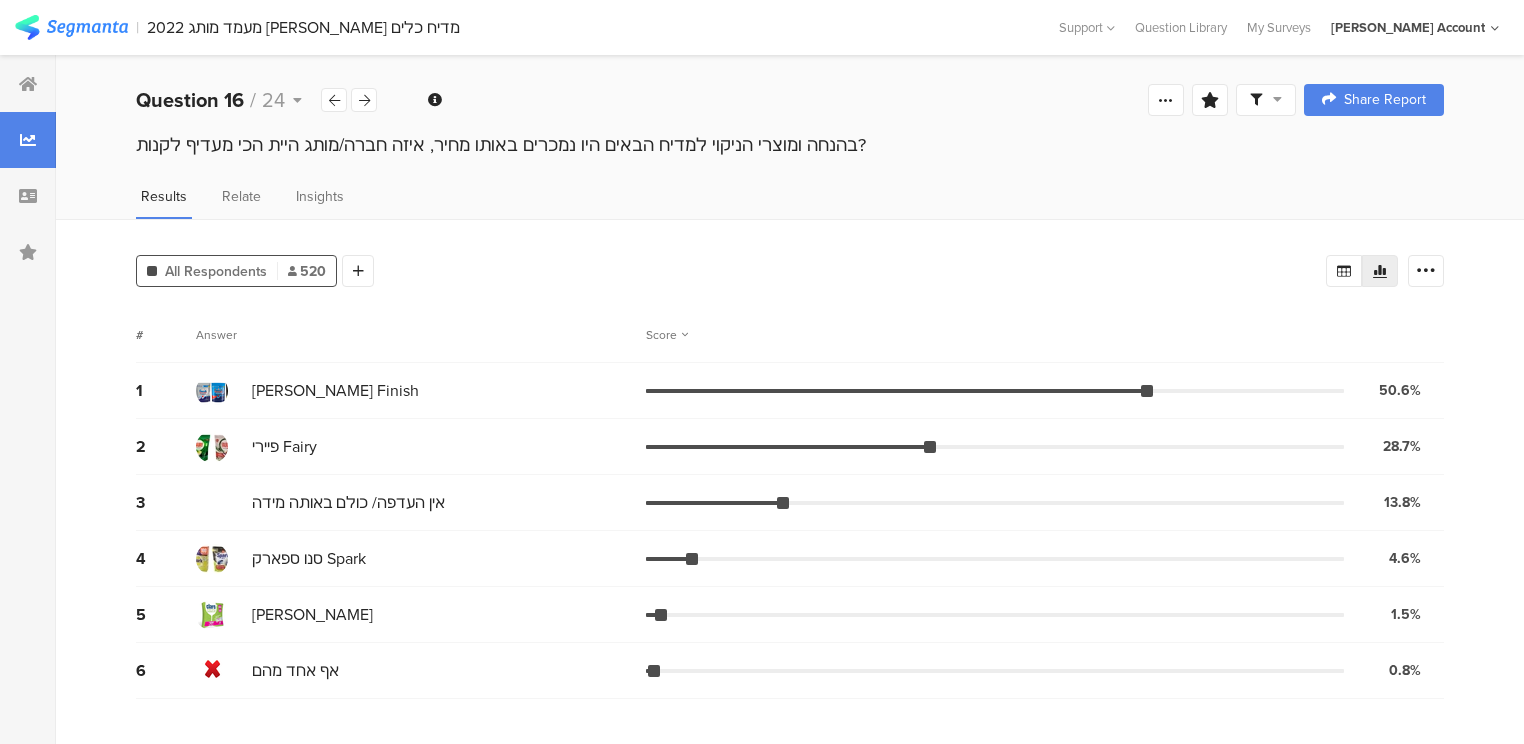 scroll, scrollTop: 0, scrollLeft: 0, axis: both 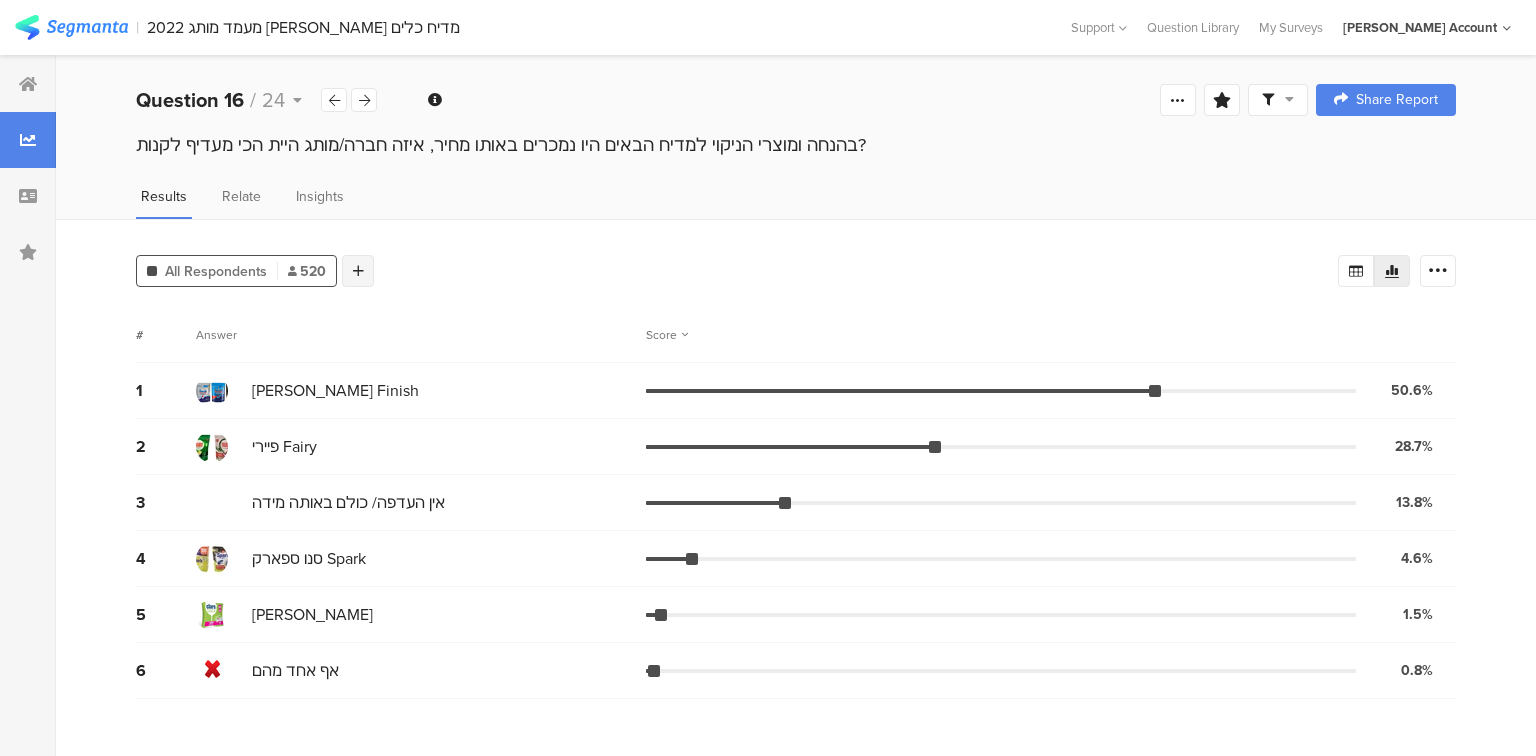 click at bounding box center (358, 271) 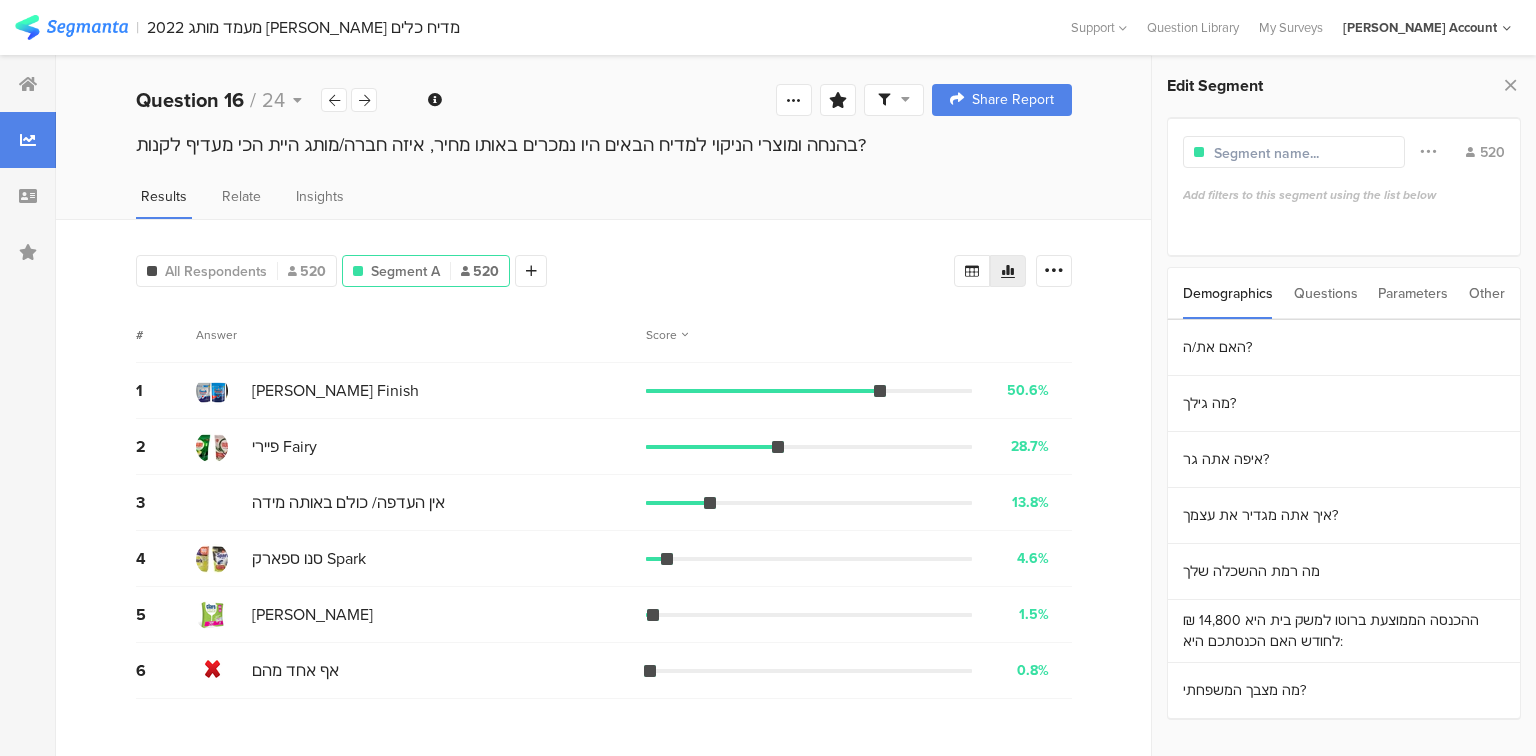 click on "Questions" at bounding box center (1326, 293) 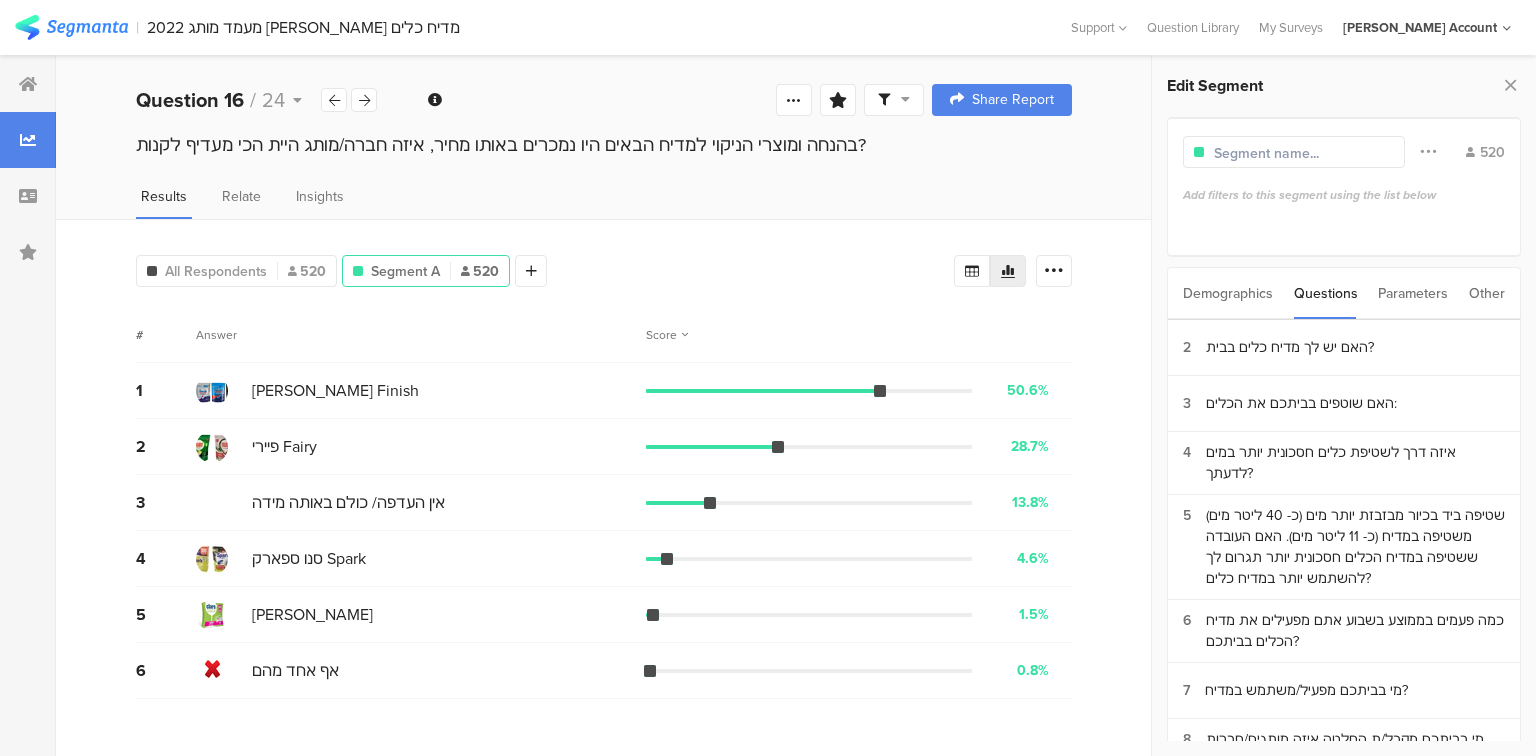 click on "Demographics" at bounding box center [1228, 293] 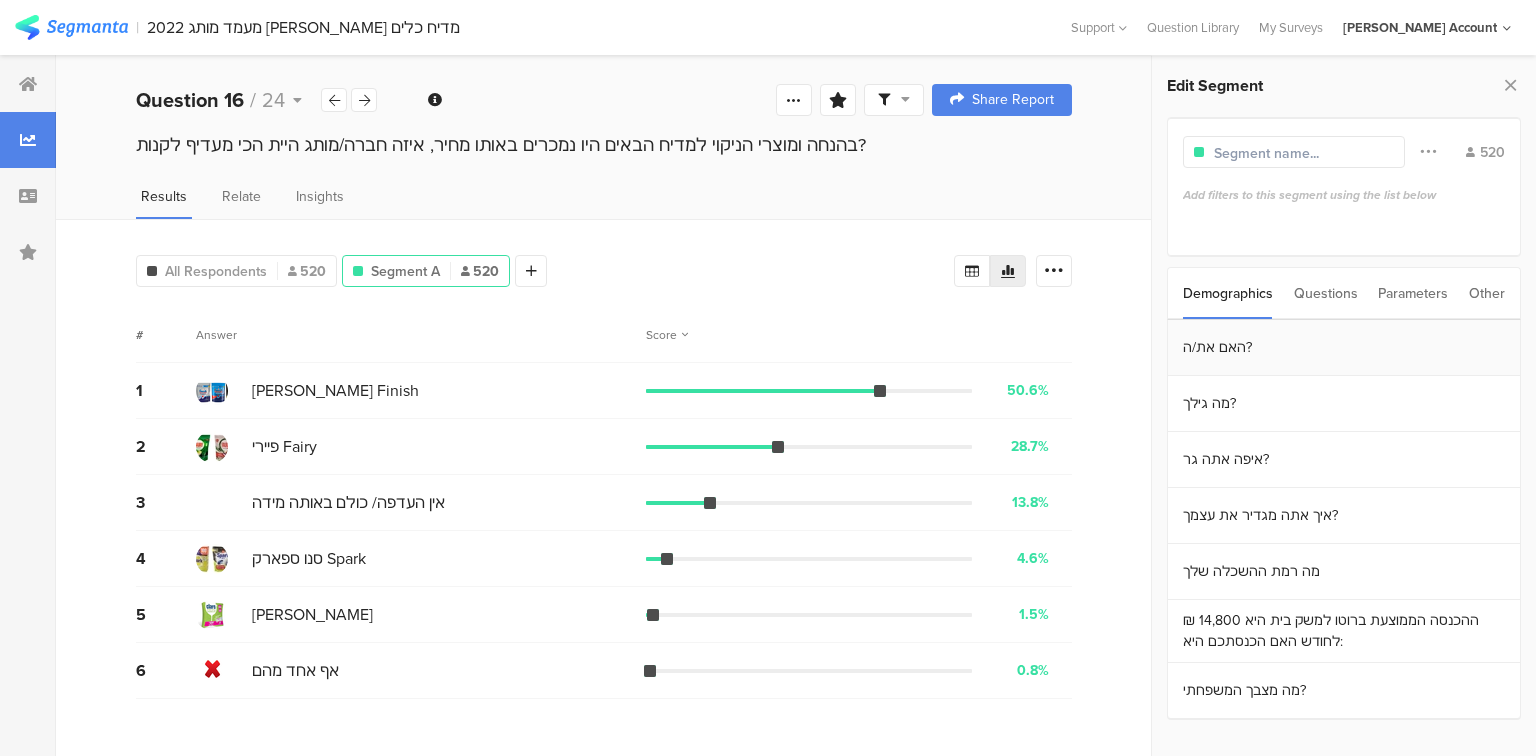 click on "האם את/ה?" at bounding box center (1344, 348) 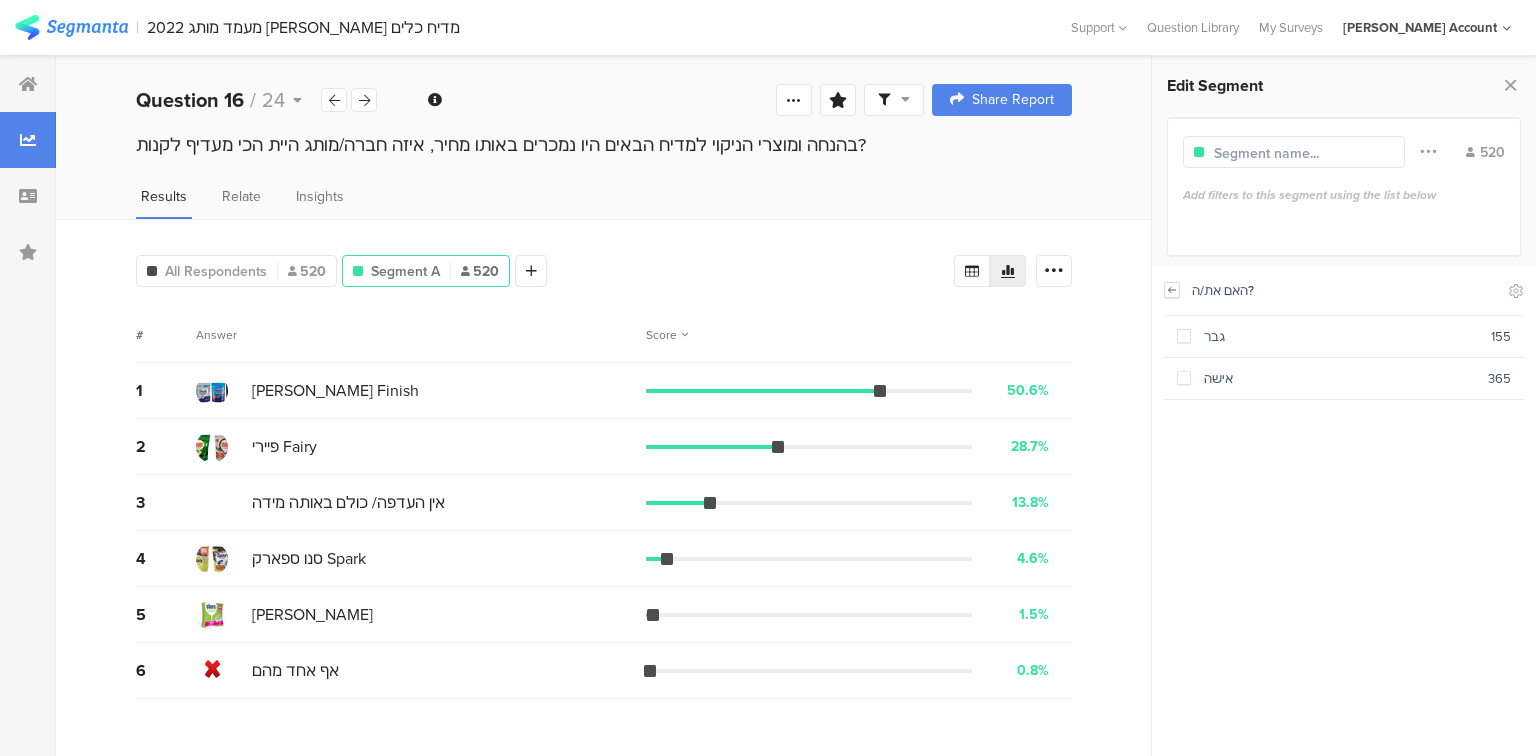 click 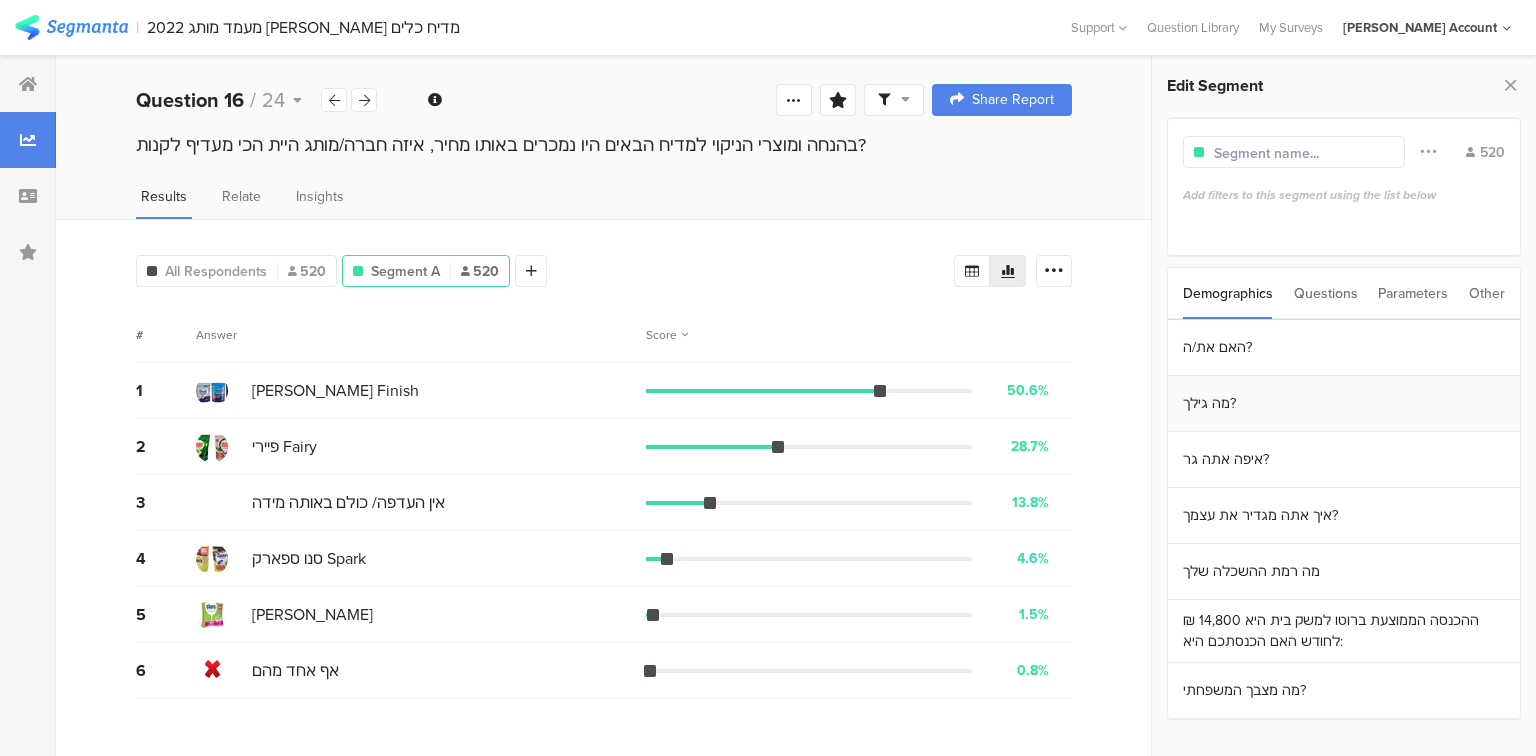 click on "מה גילך?" at bounding box center (1344, 404) 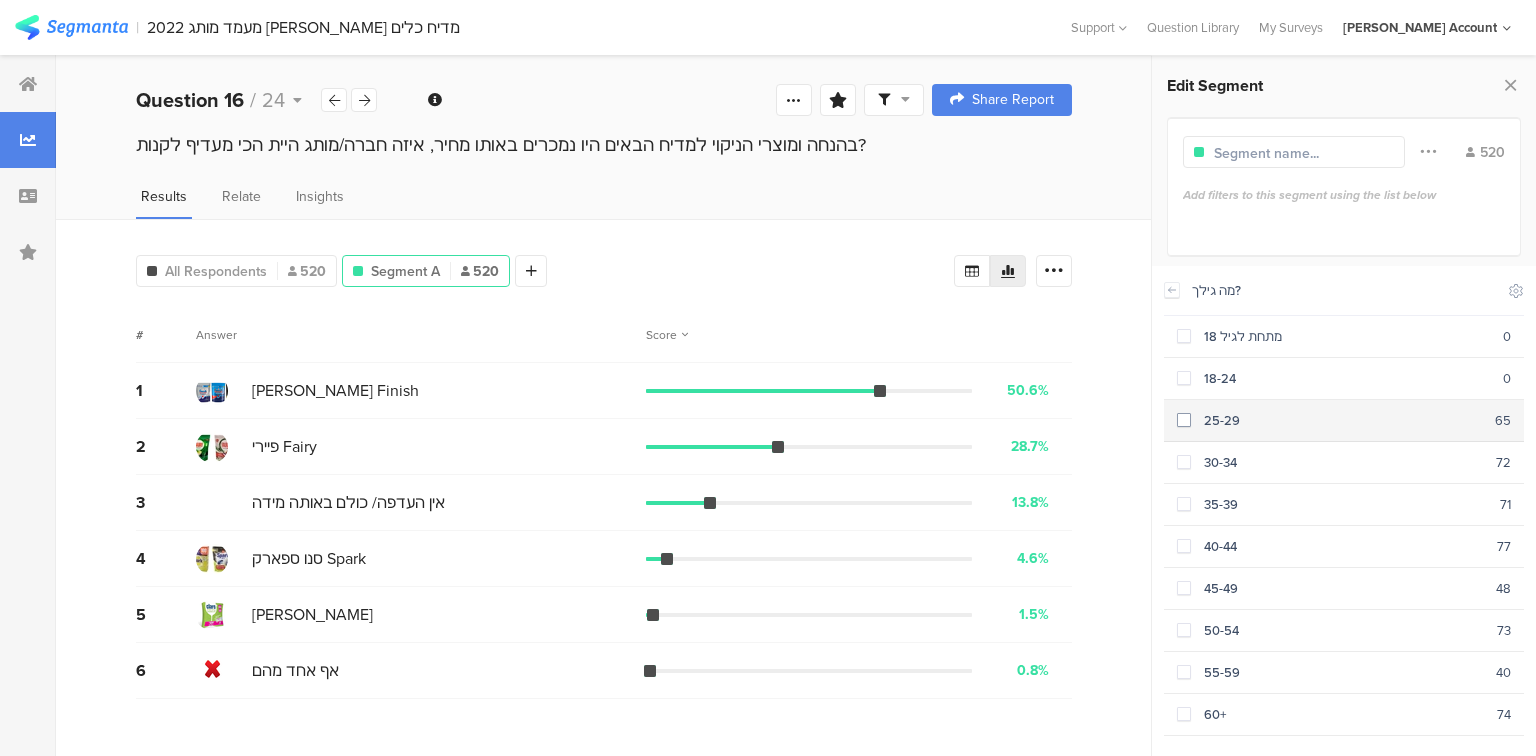 click on "25-29" at bounding box center [1343, 420] 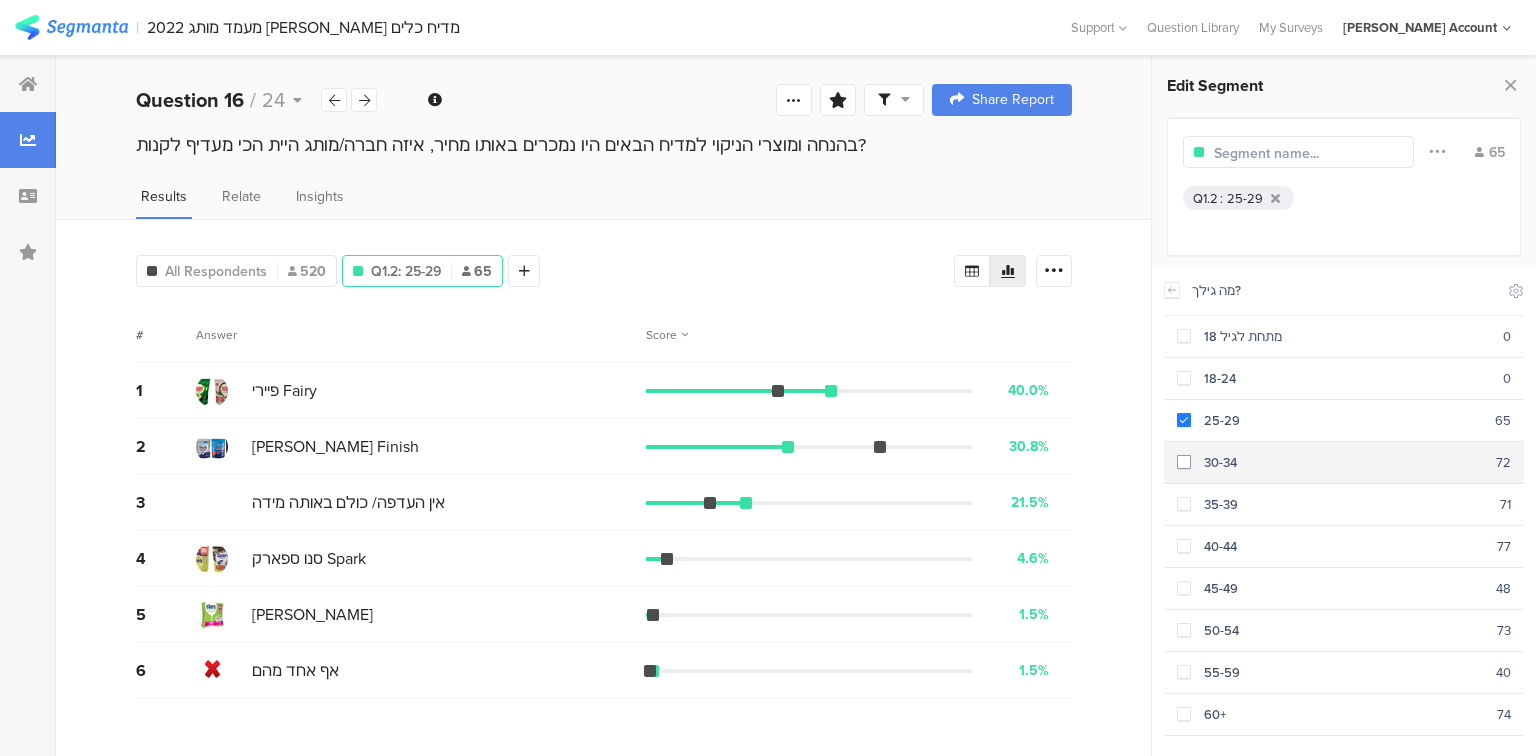 click on "30-34" at bounding box center (1343, 462) 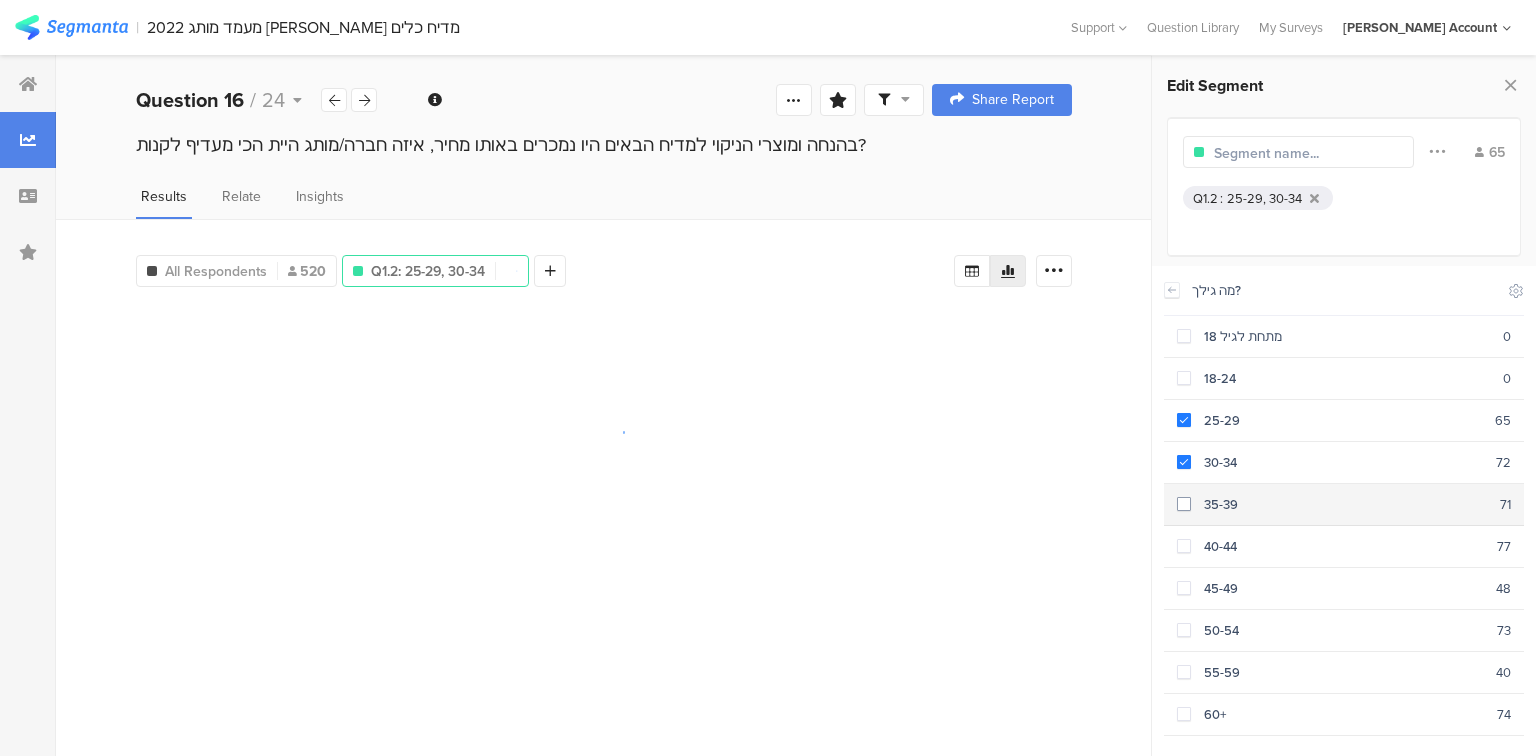 click on "35-39
71" at bounding box center (1344, 505) 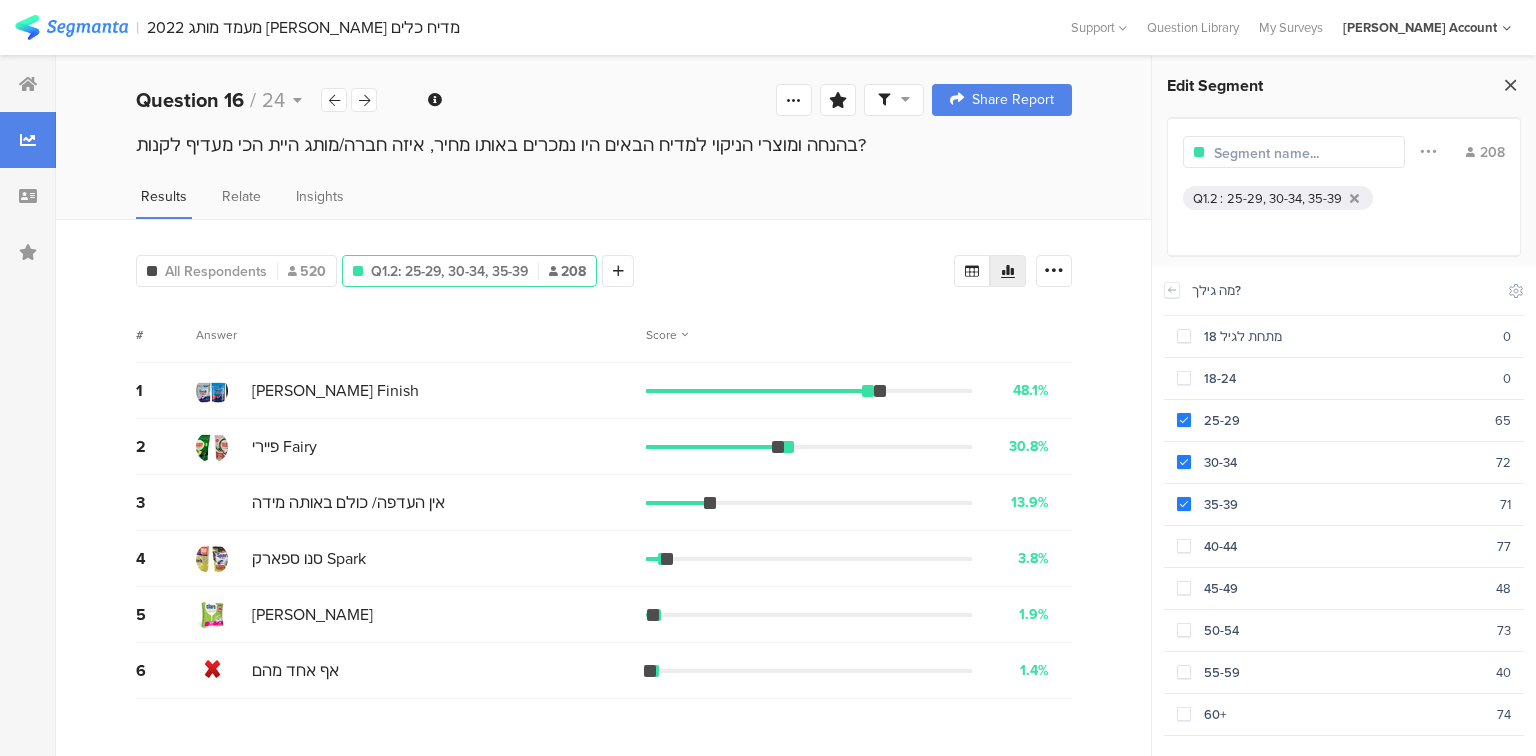 click at bounding box center (1510, 85) 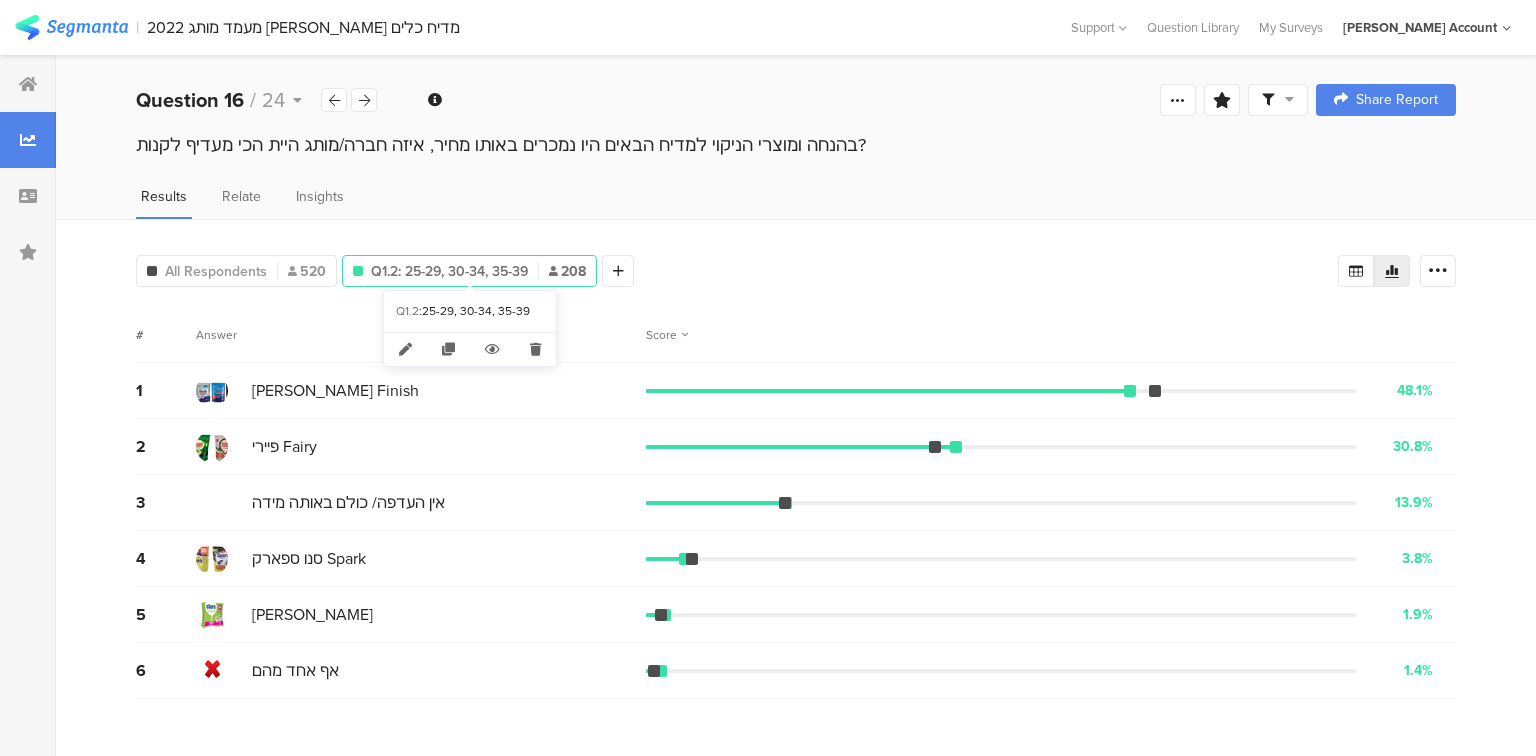 click on "Q1.2: 25-29, 30-34, 35-39" at bounding box center (449, 271) 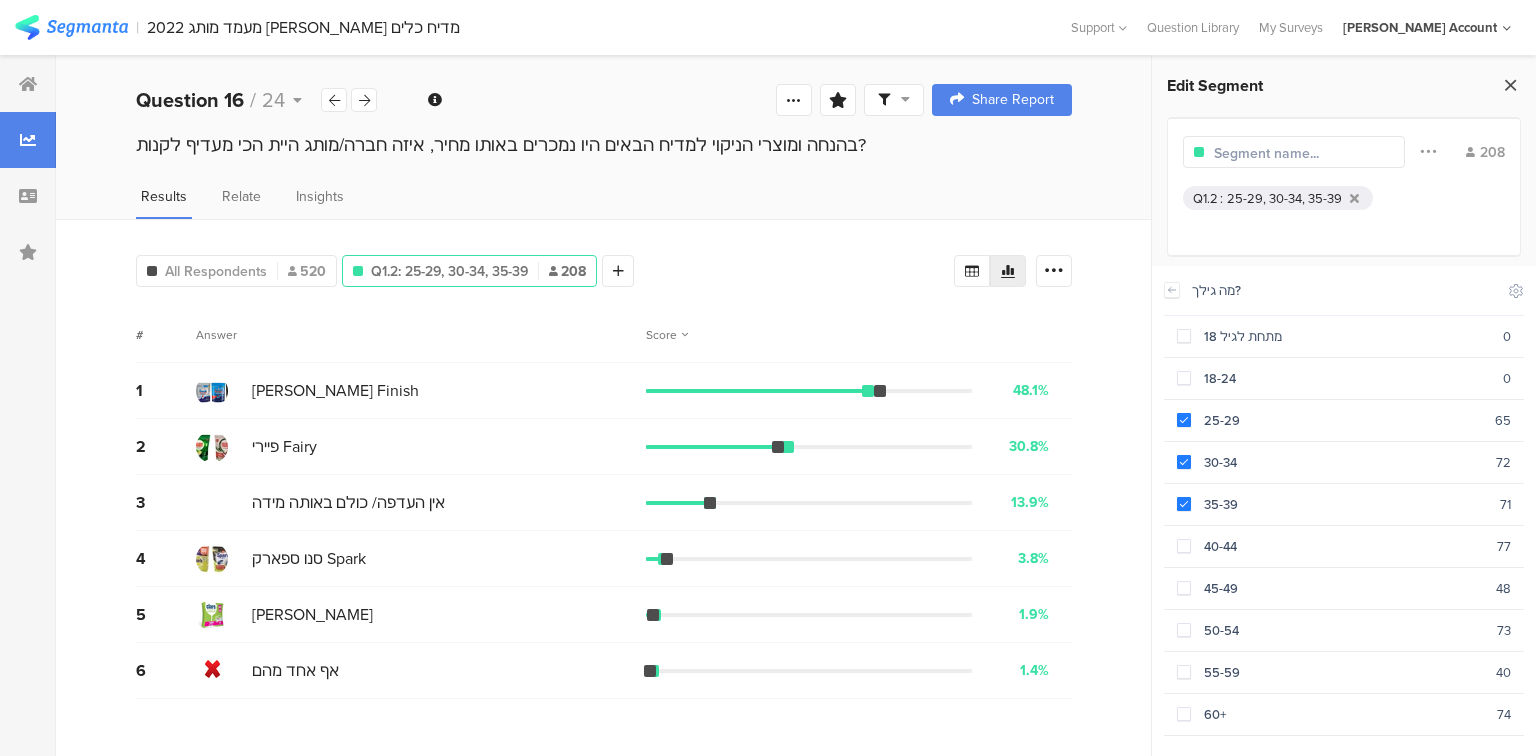 click at bounding box center (1510, 85) 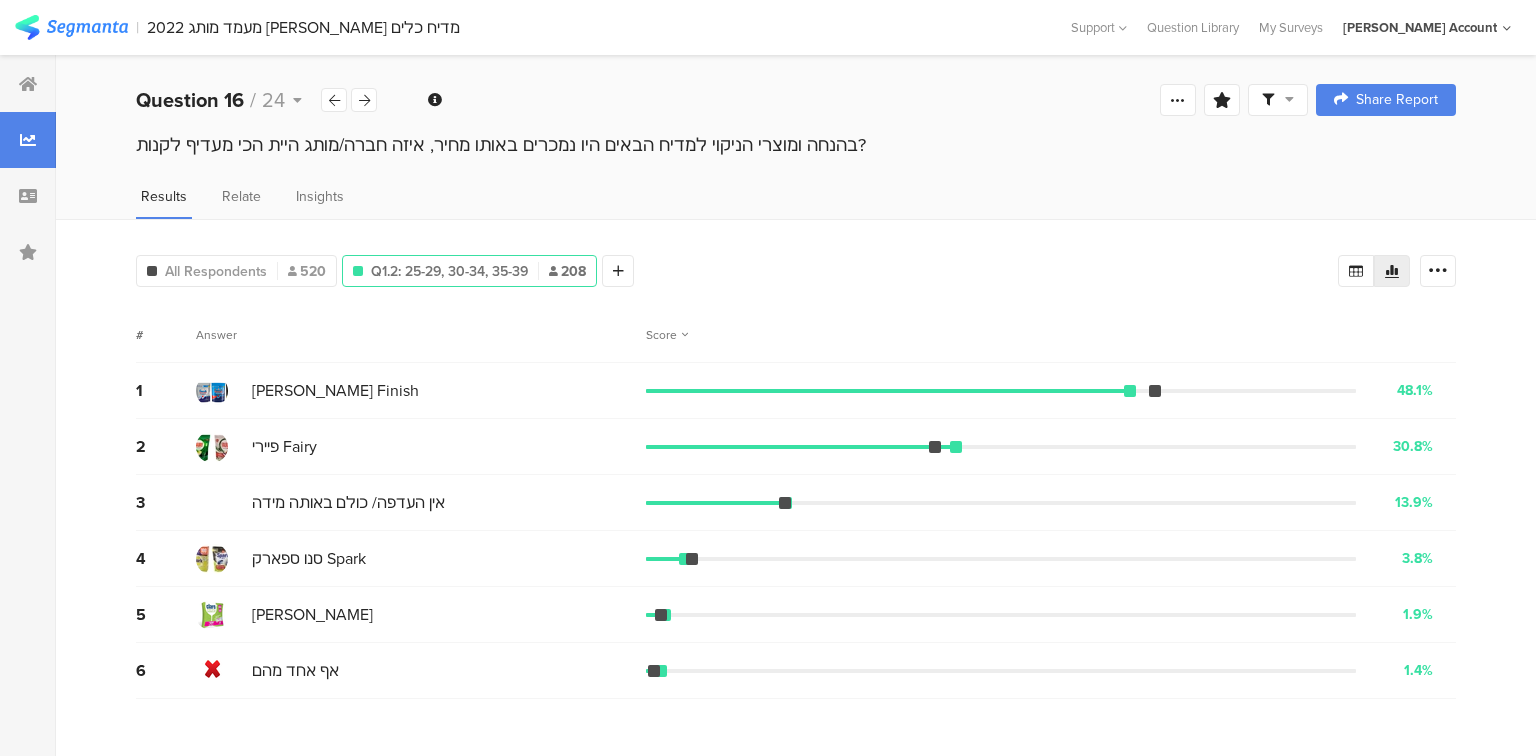 click on "Q1.2: 25-29, 30-34, 35-39" at bounding box center [449, 271] 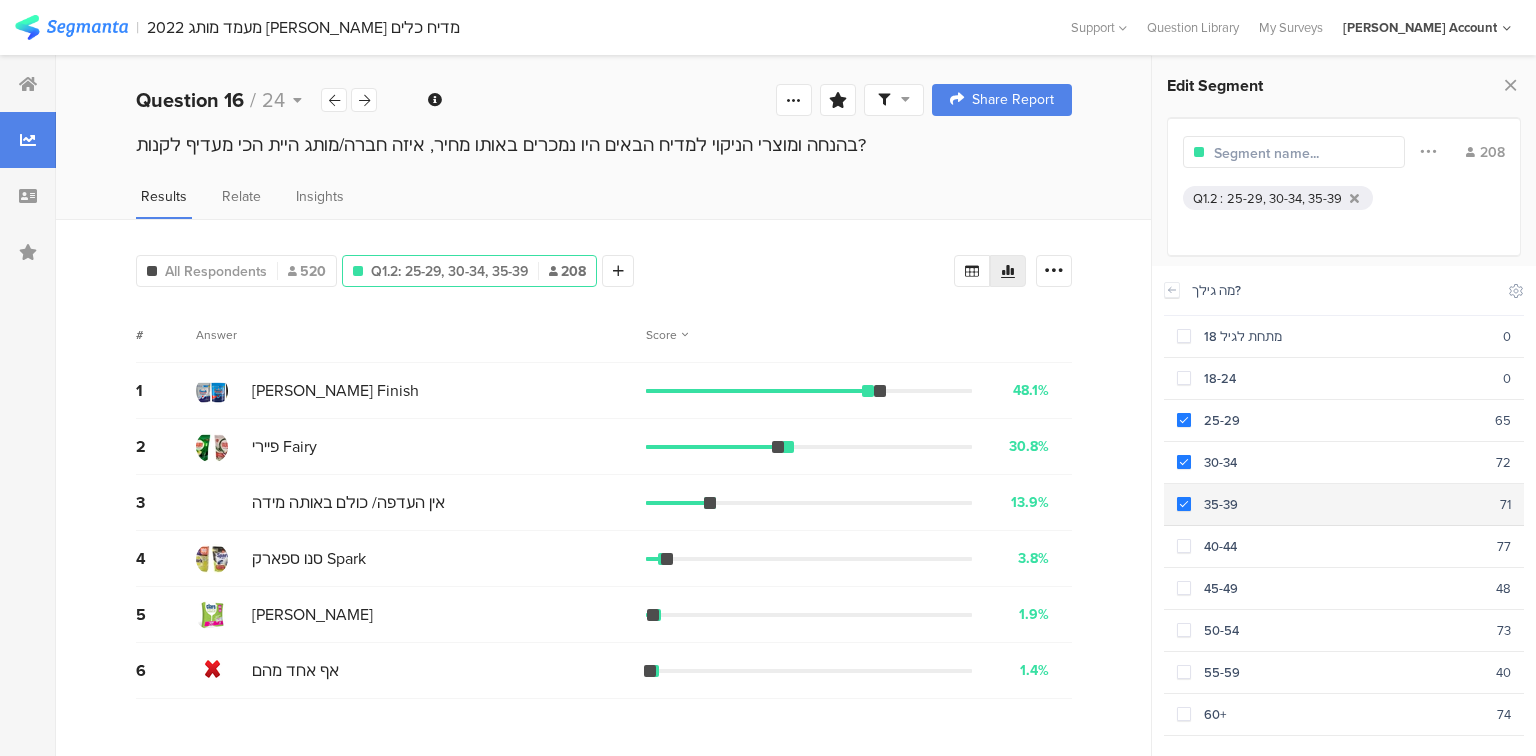 click on "35-39" at bounding box center (1345, 504) 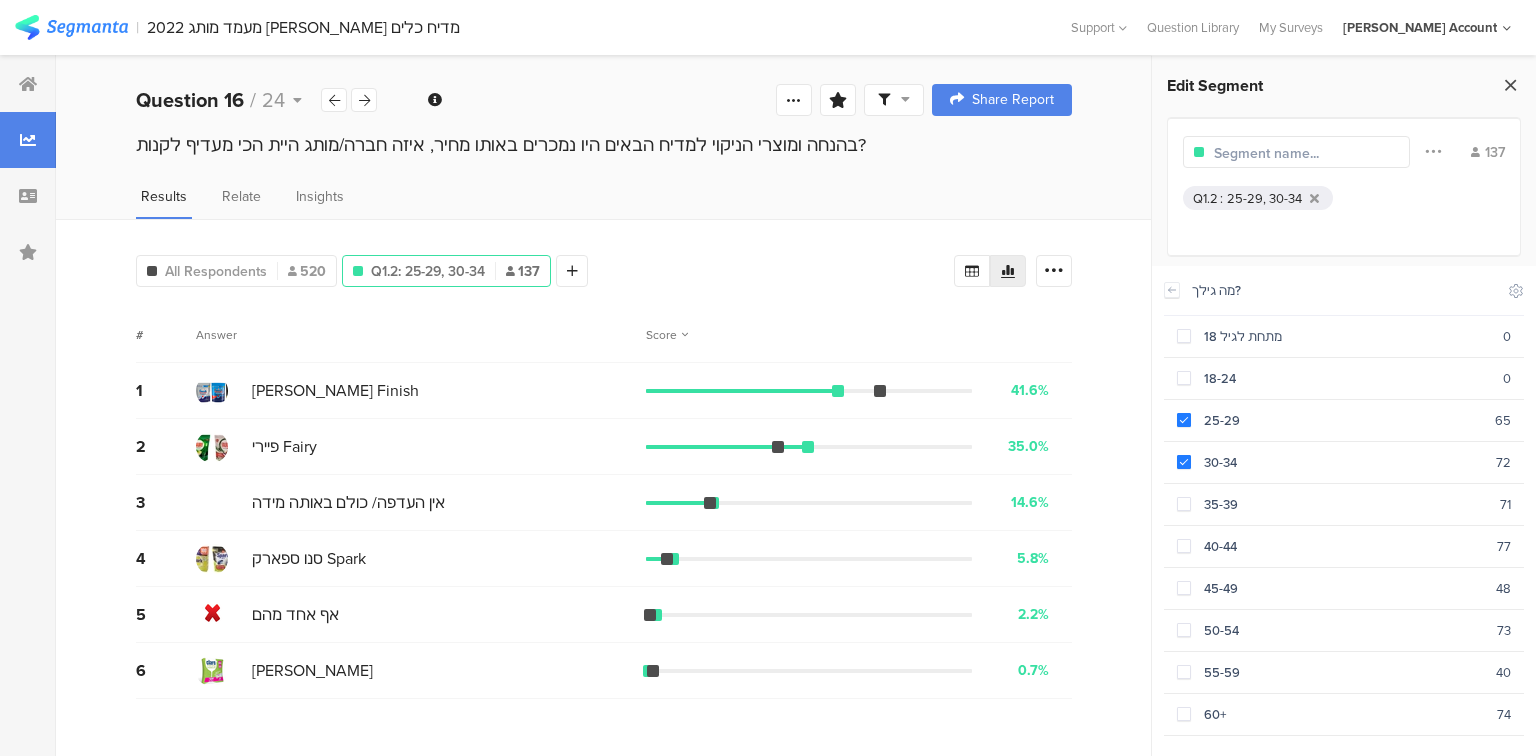 click at bounding box center [1510, 85] 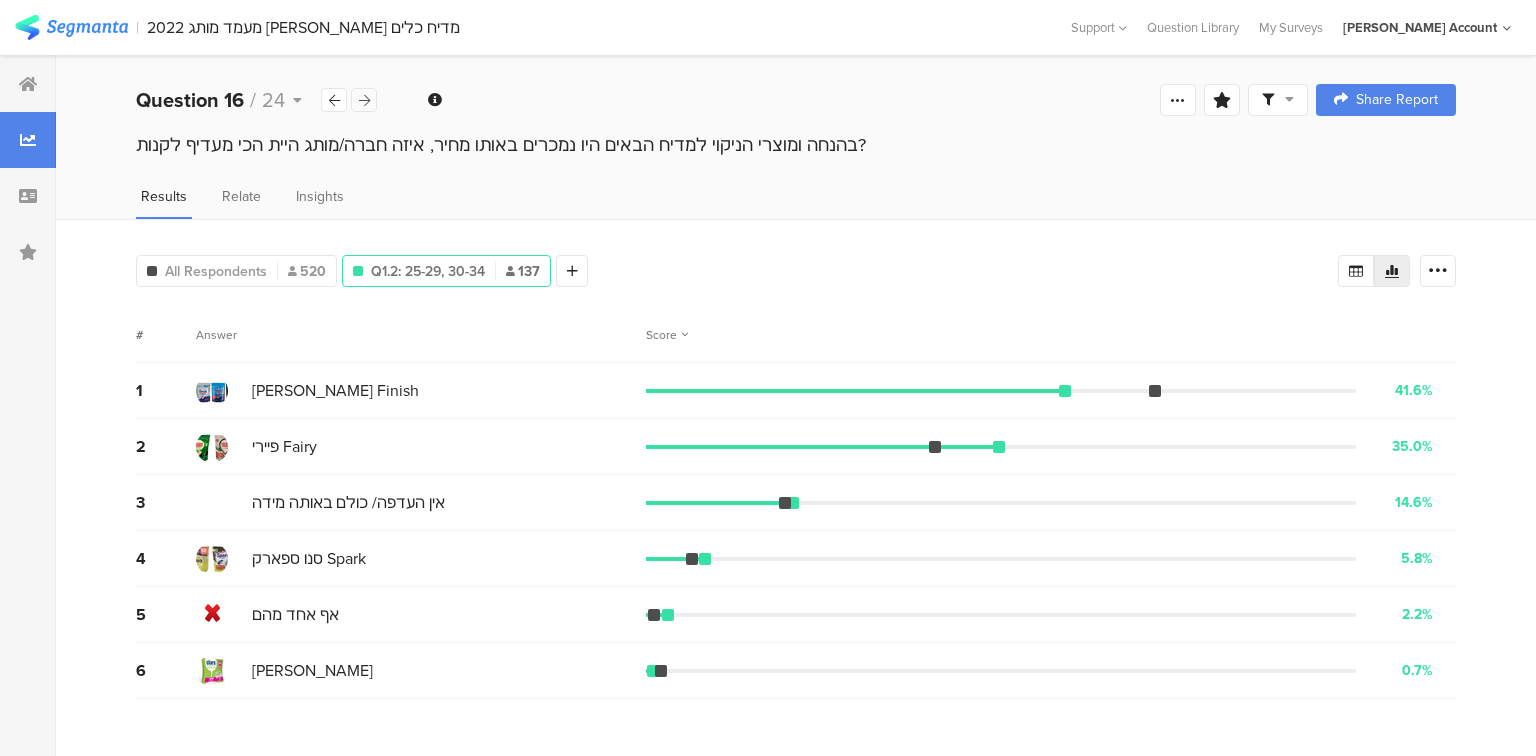 click at bounding box center [364, 100] 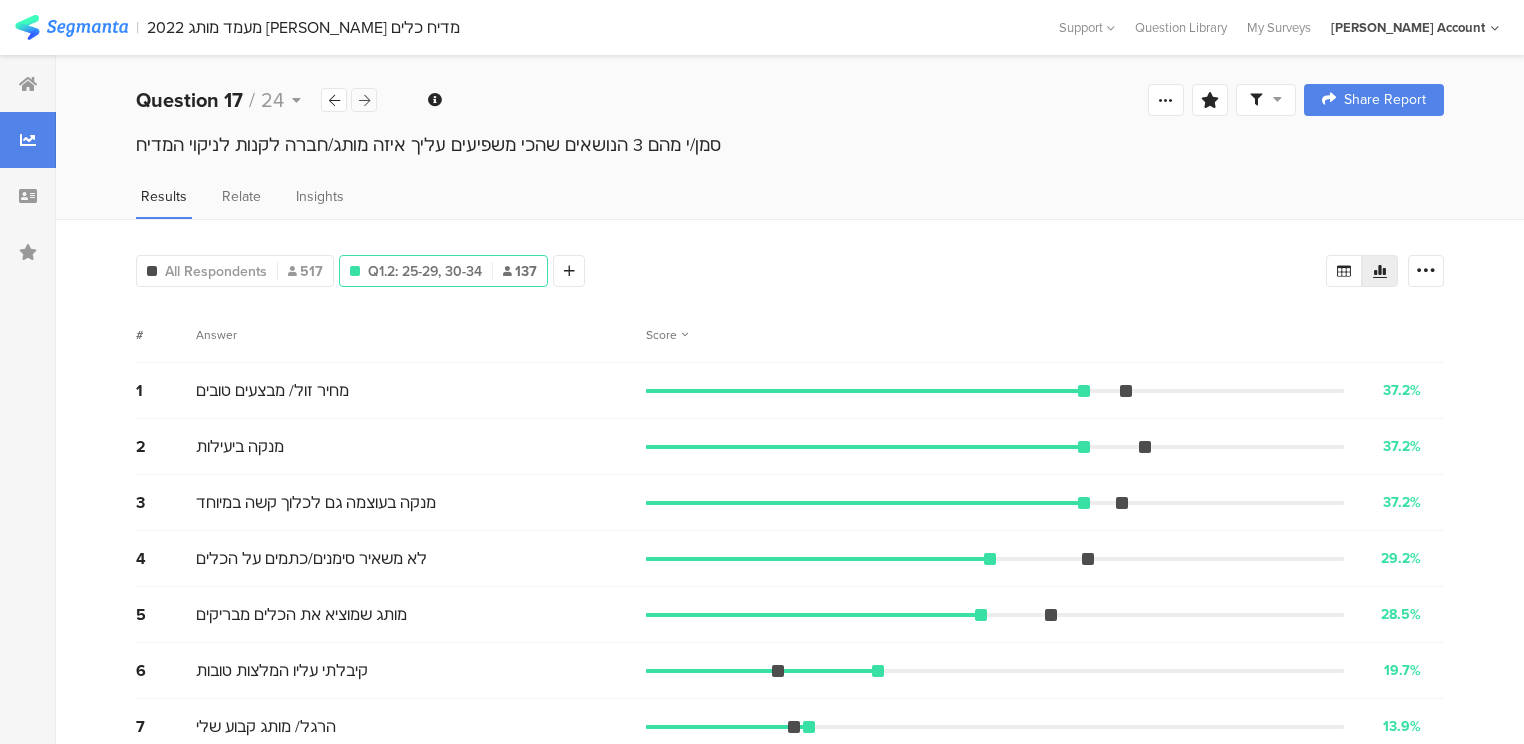 click at bounding box center (364, 100) 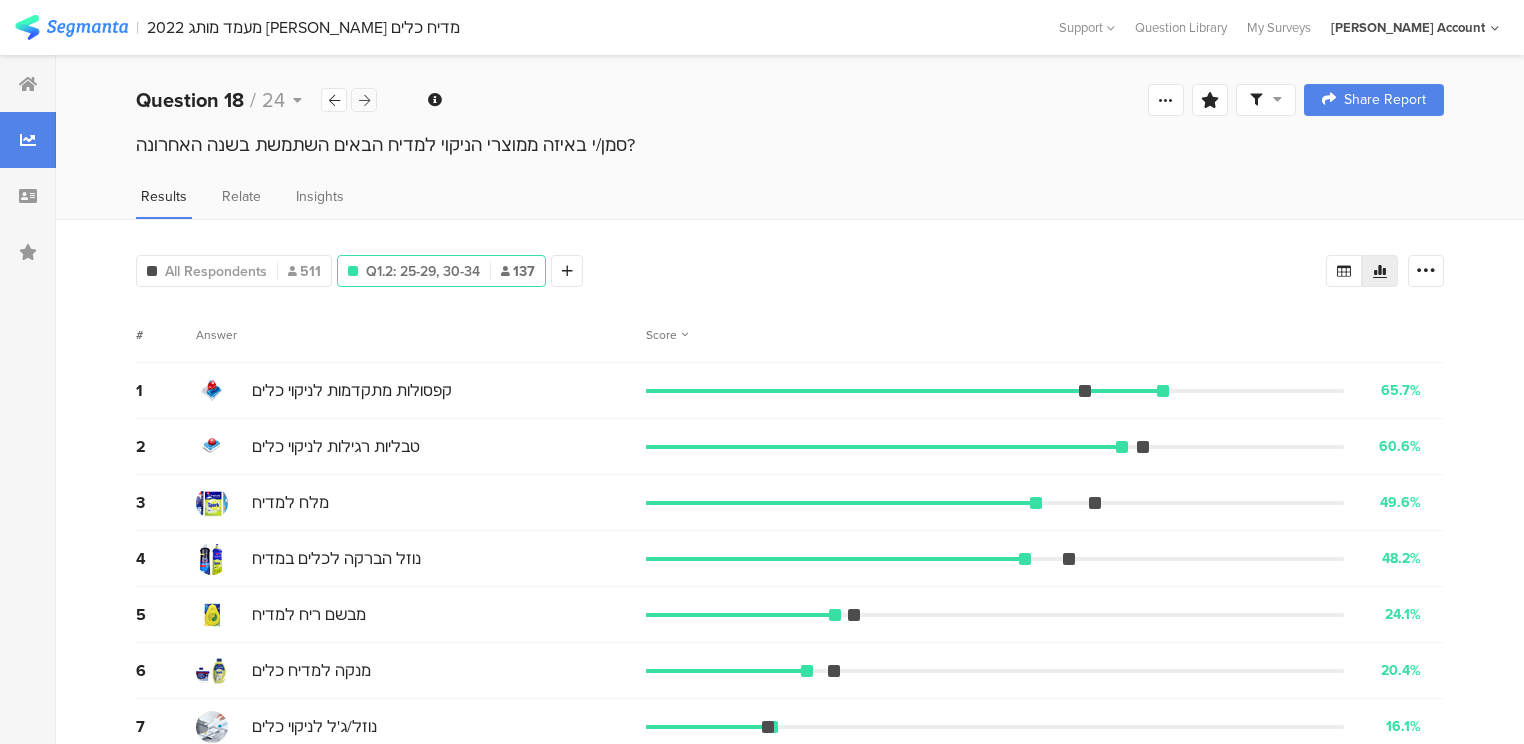 click at bounding box center [364, 100] 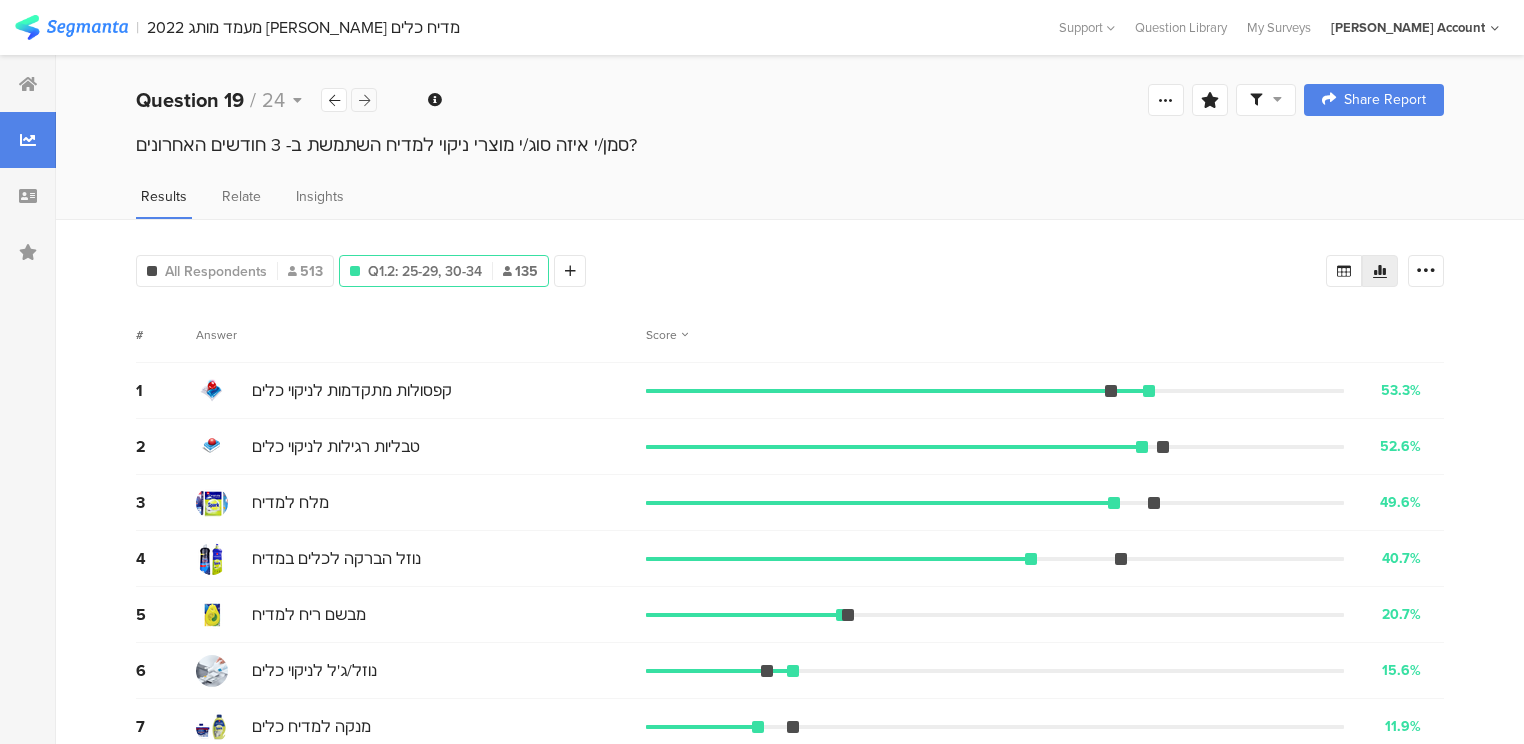 click at bounding box center [364, 100] 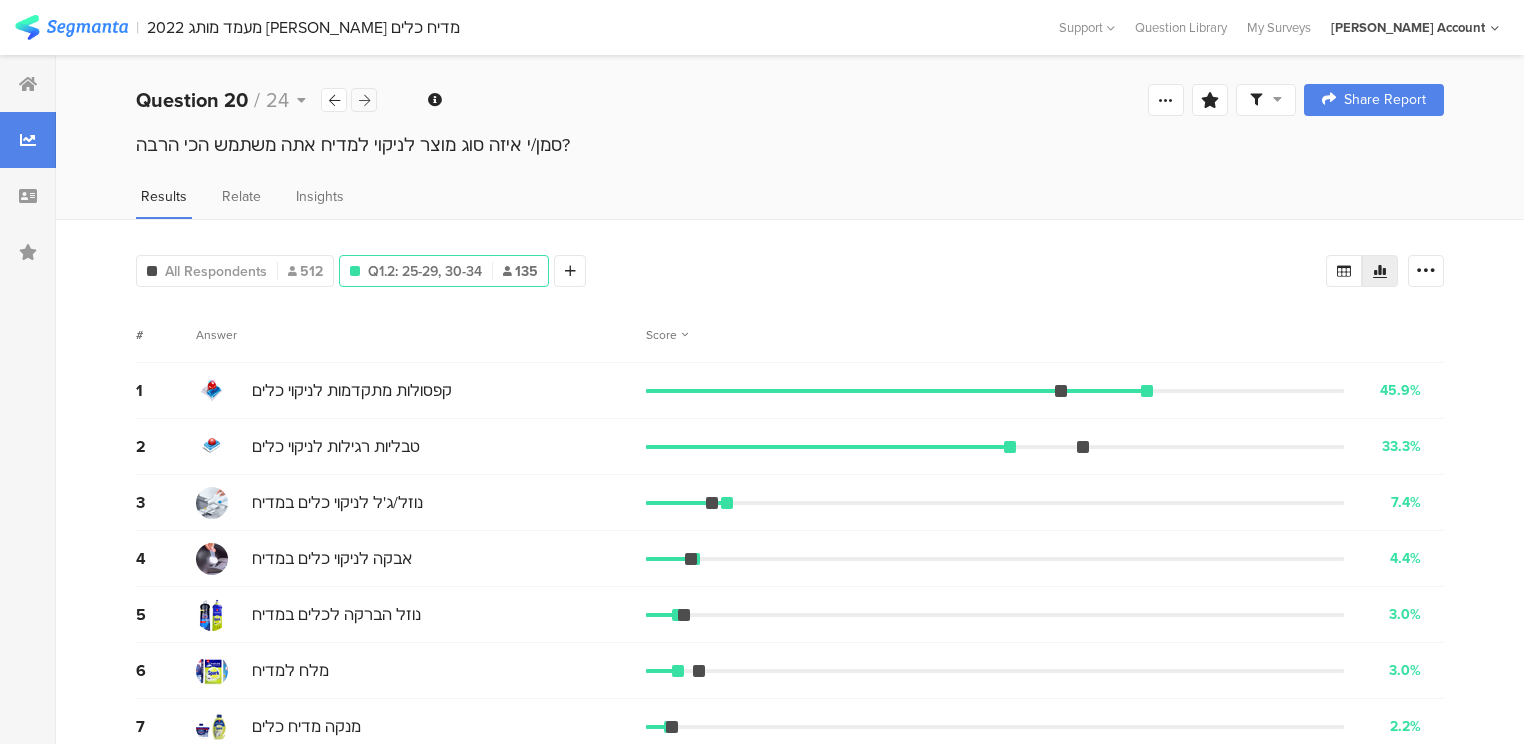 click at bounding box center [364, 100] 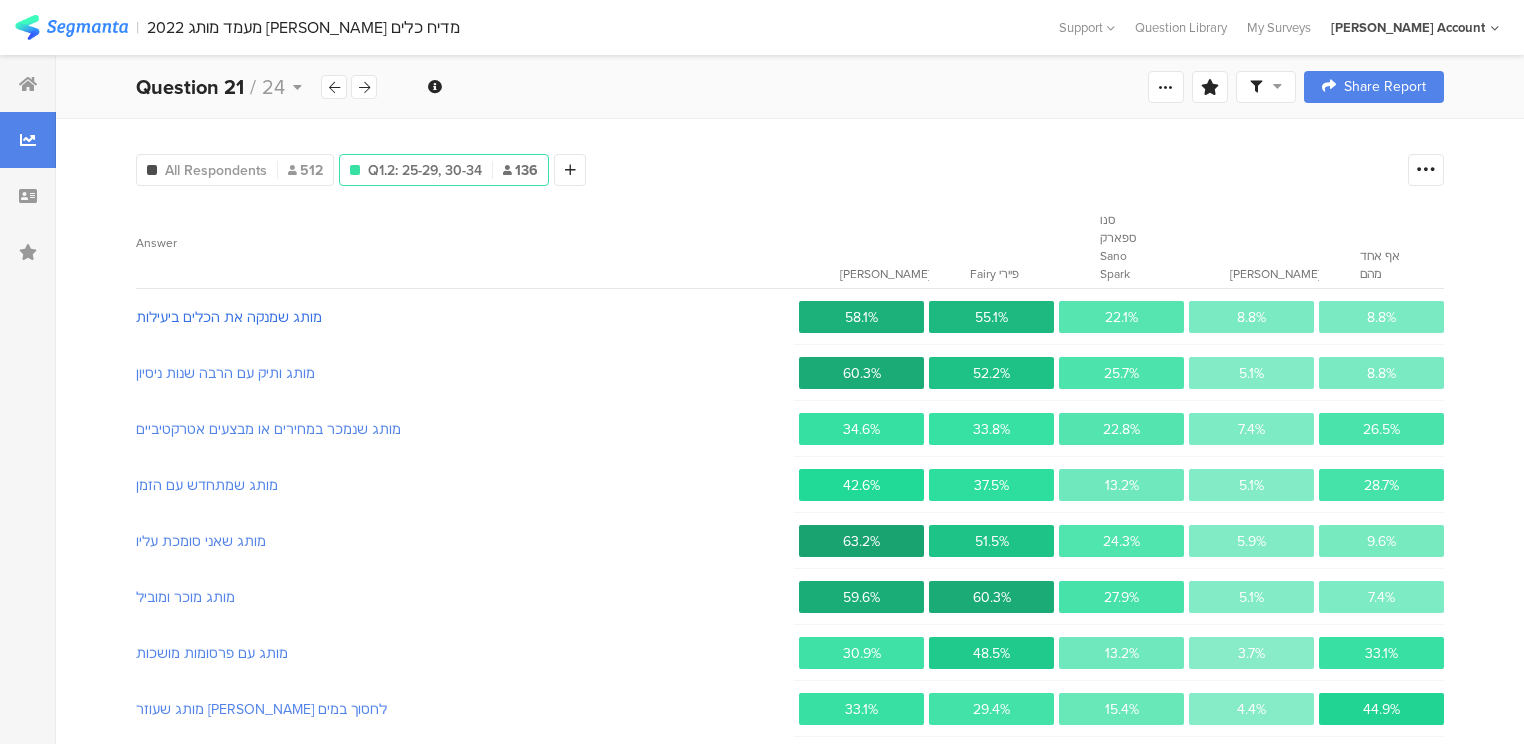scroll, scrollTop: 160, scrollLeft: 0, axis: vertical 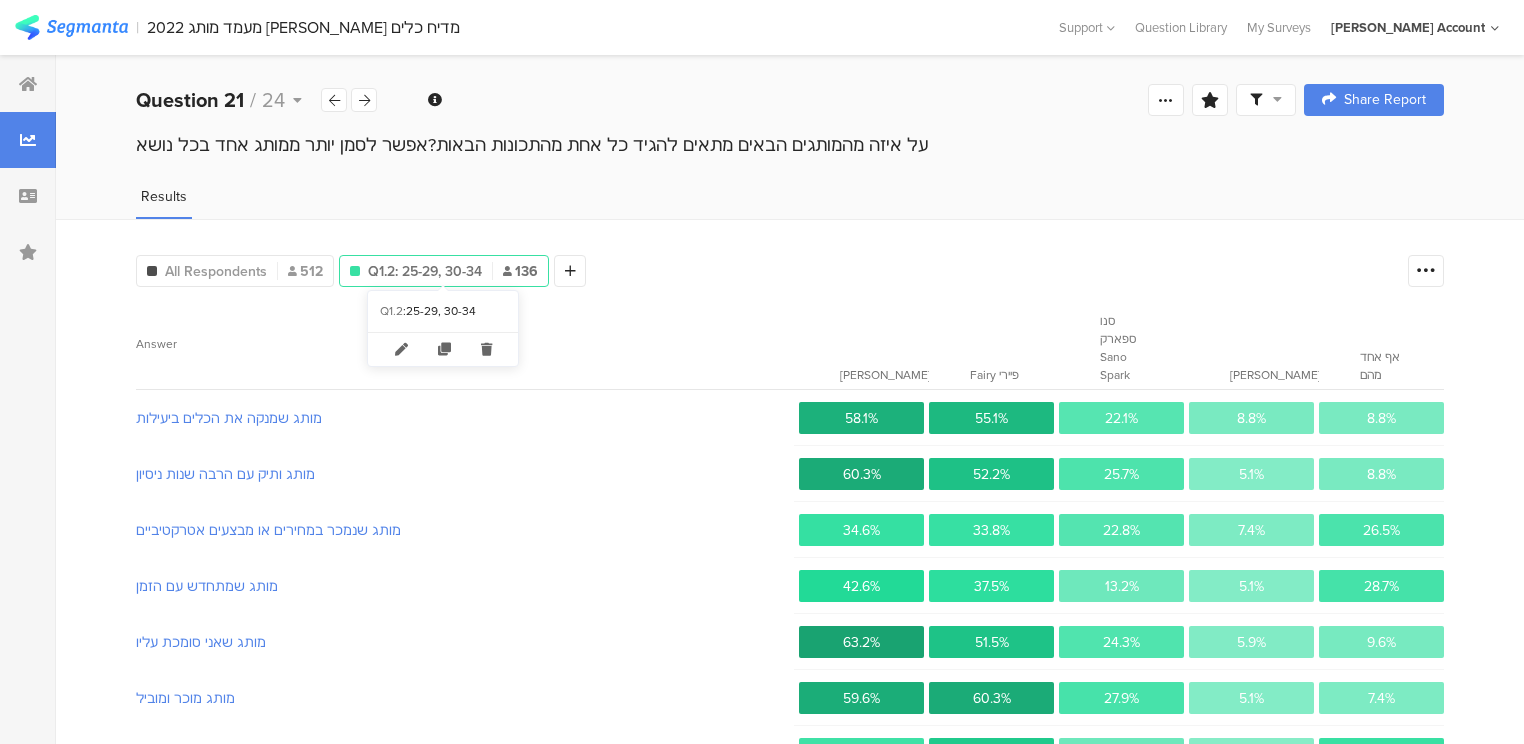 click on "Q1.2: 25-29, 30-34" at bounding box center (425, 271) 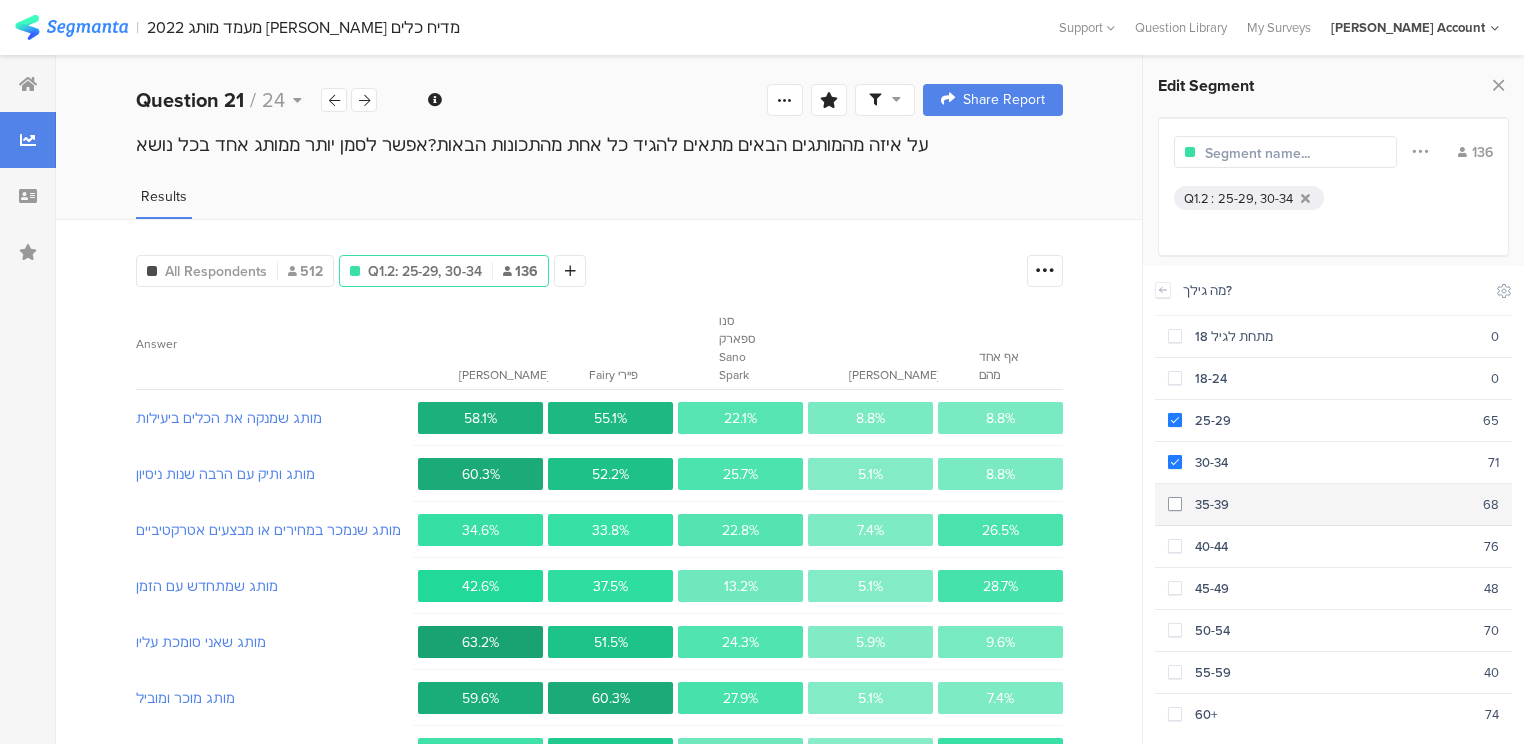 click on "35-39" at bounding box center [1332, 504] 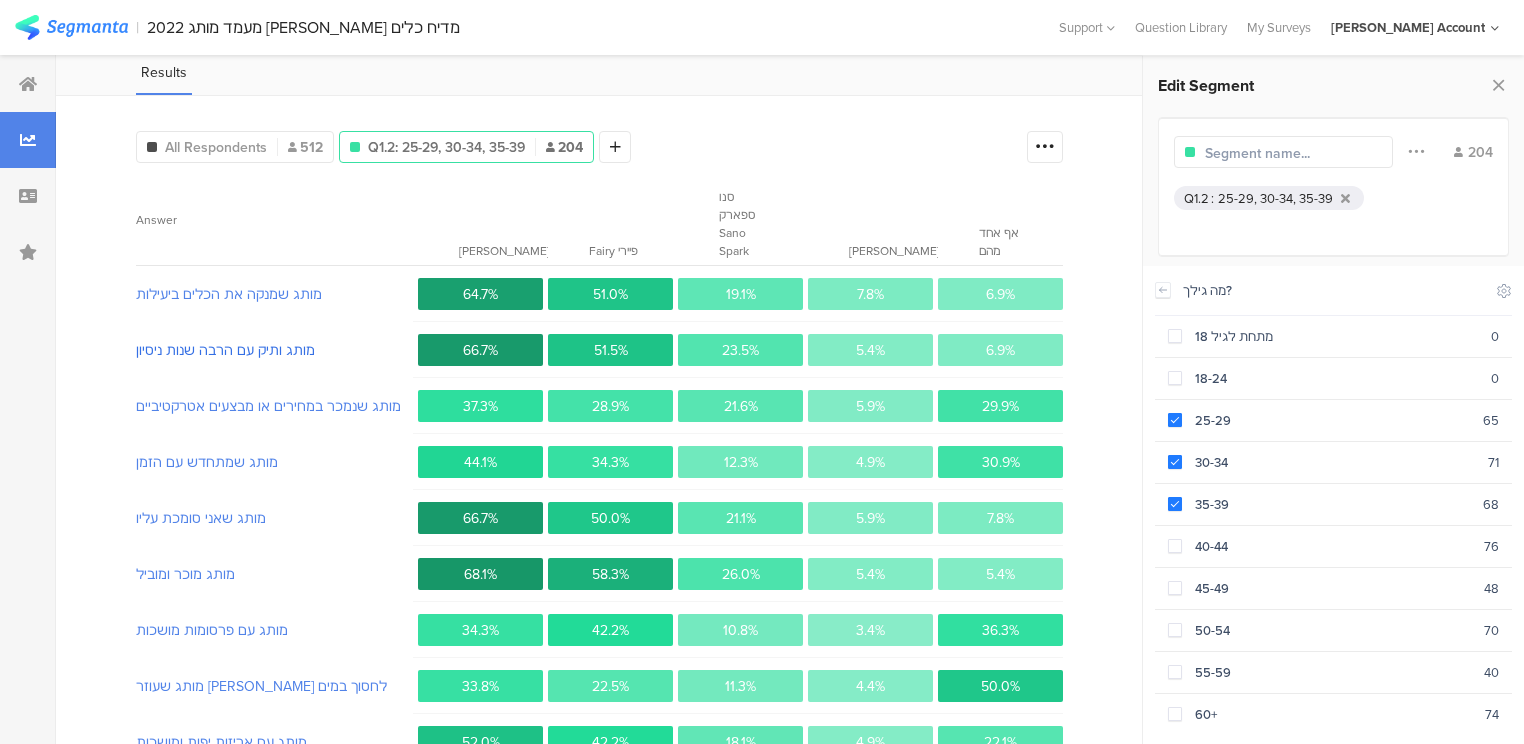 scroll, scrollTop: 218, scrollLeft: 0, axis: vertical 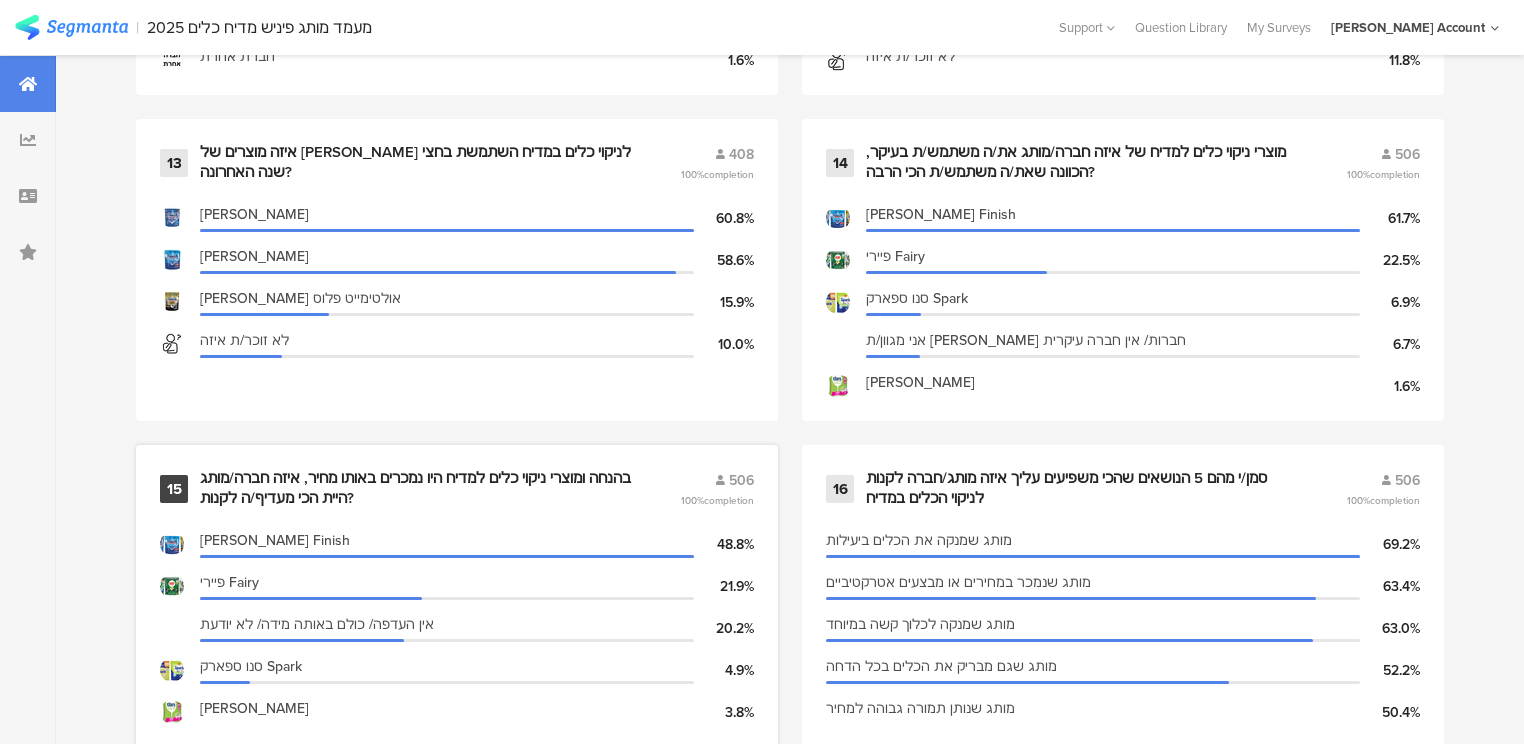 click on "בהנחה ומוצרי ניקוי כלים למדיח היו נמכרים באותו מחיר, איזה חברה/מותג היית הכי מעדיף/ה לקנות?" at bounding box center [416, 488] 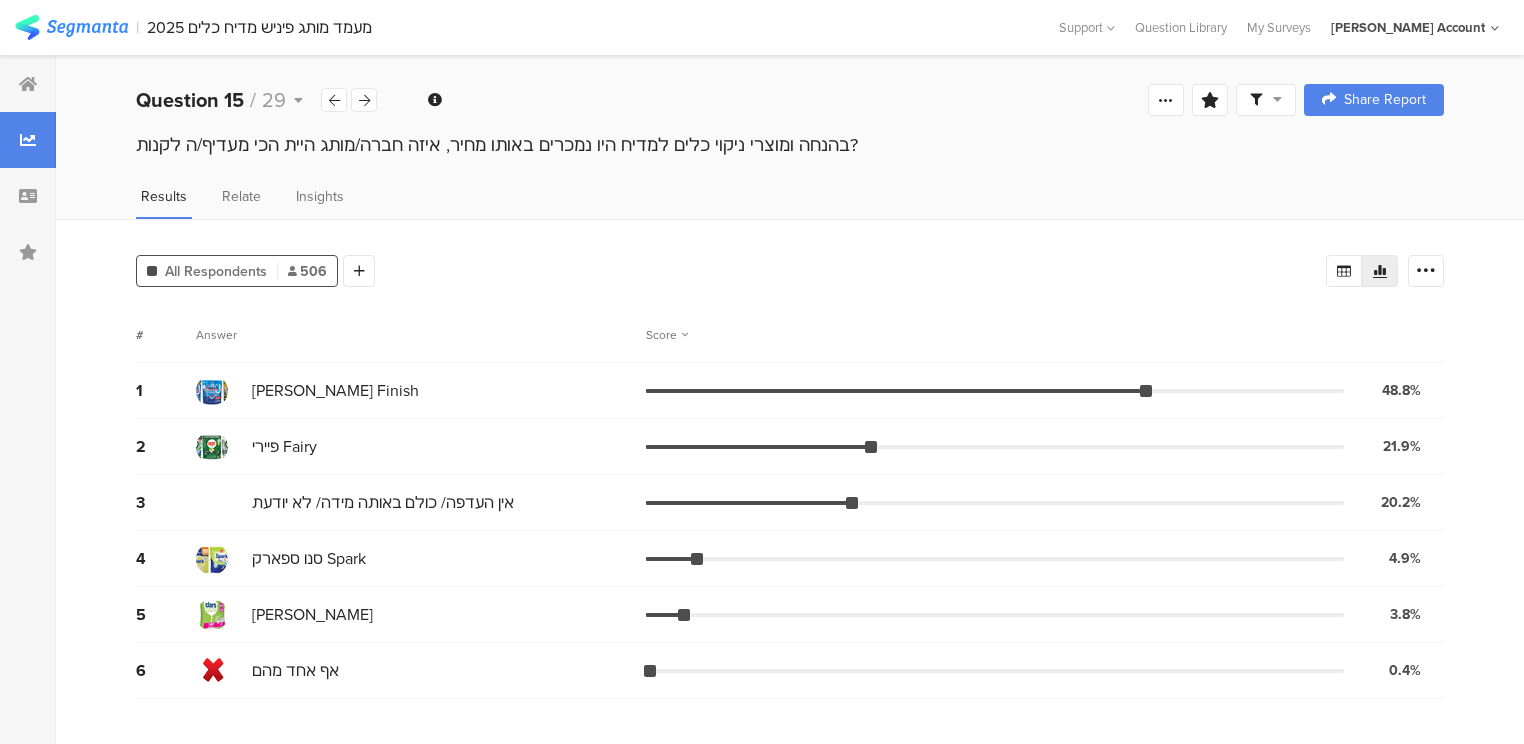 scroll, scrollTop: 0, scrollLeft: 0, axis: both 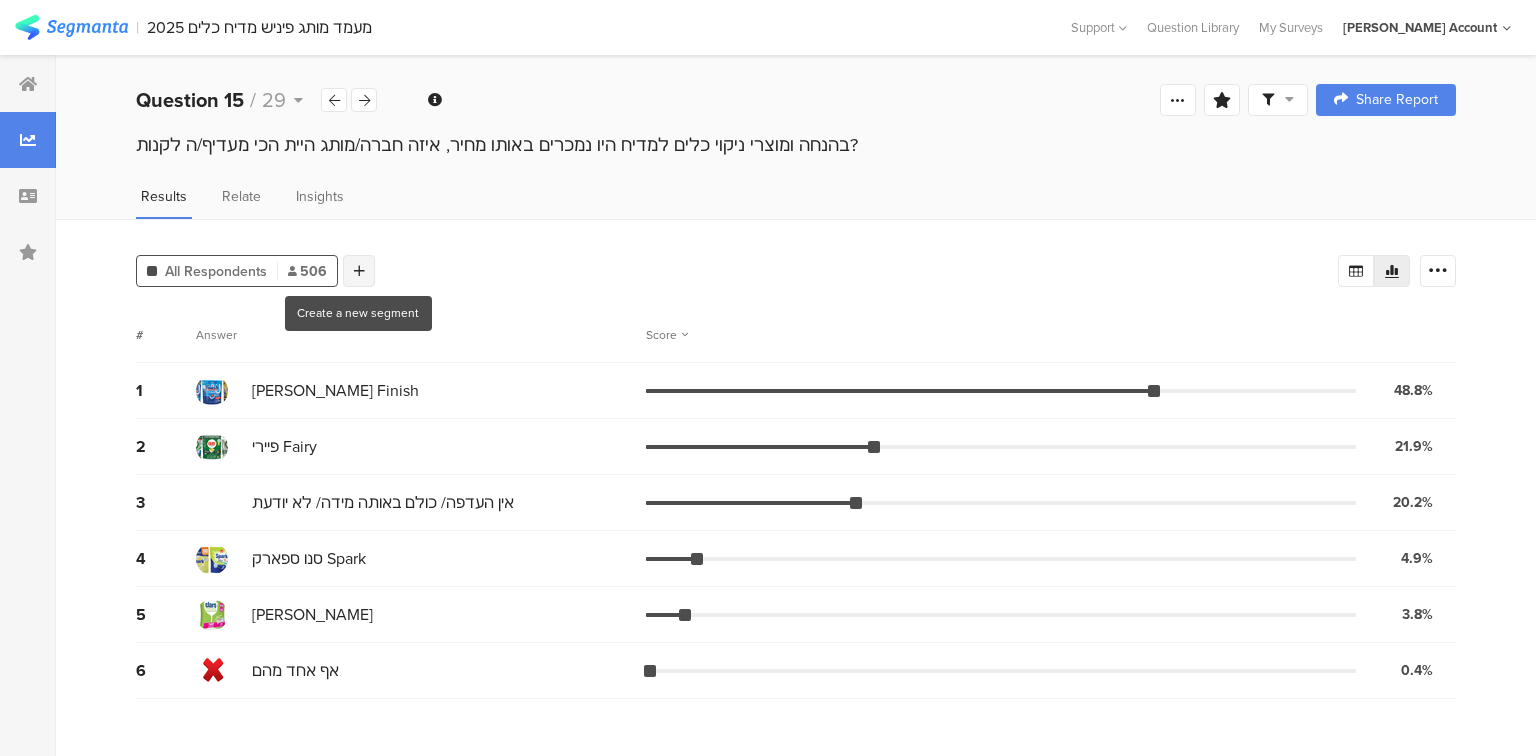click at bounding box center [359, 271] 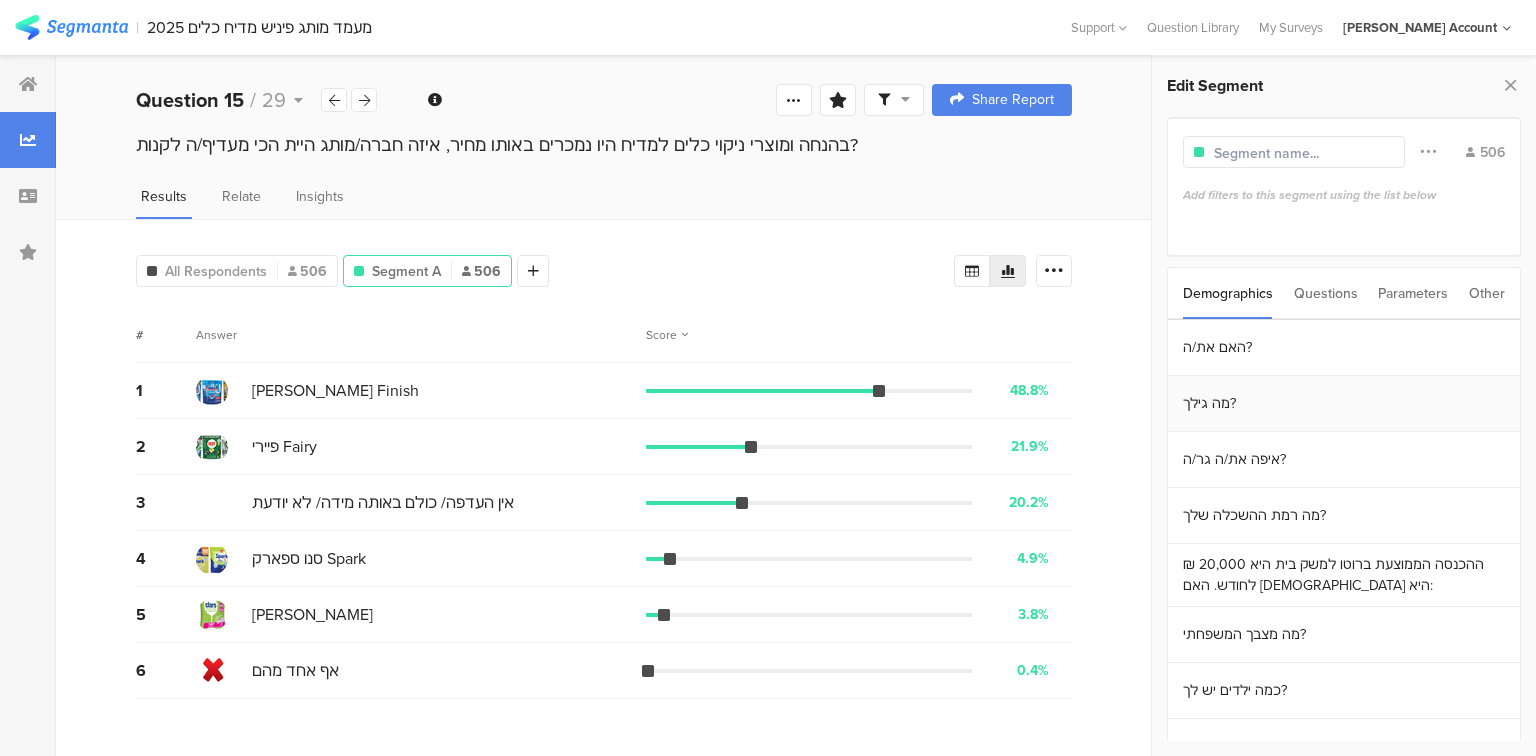 click on "מה גילך?" at bounding box center [1344, 404] 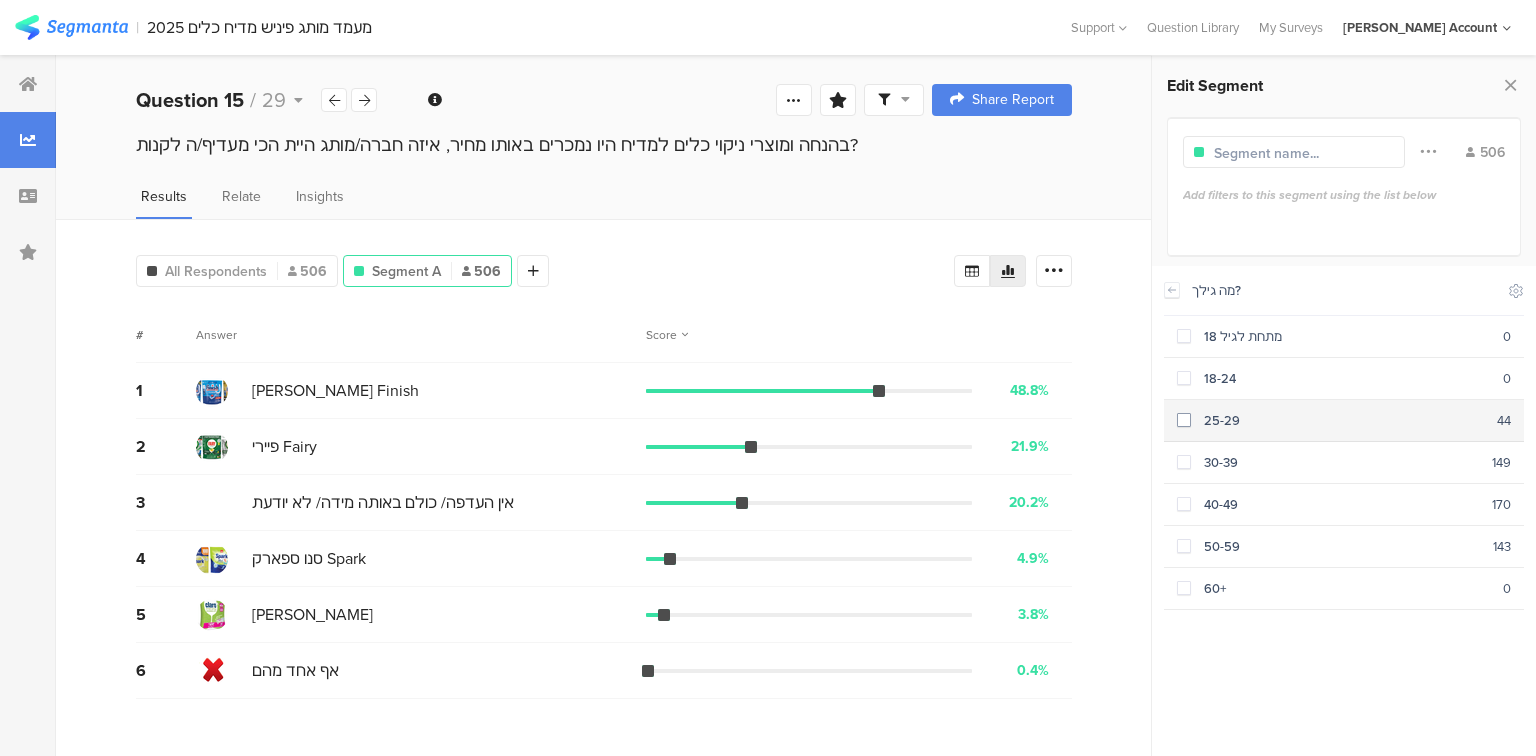click on "25-29" at bounding box center (1344, 420) 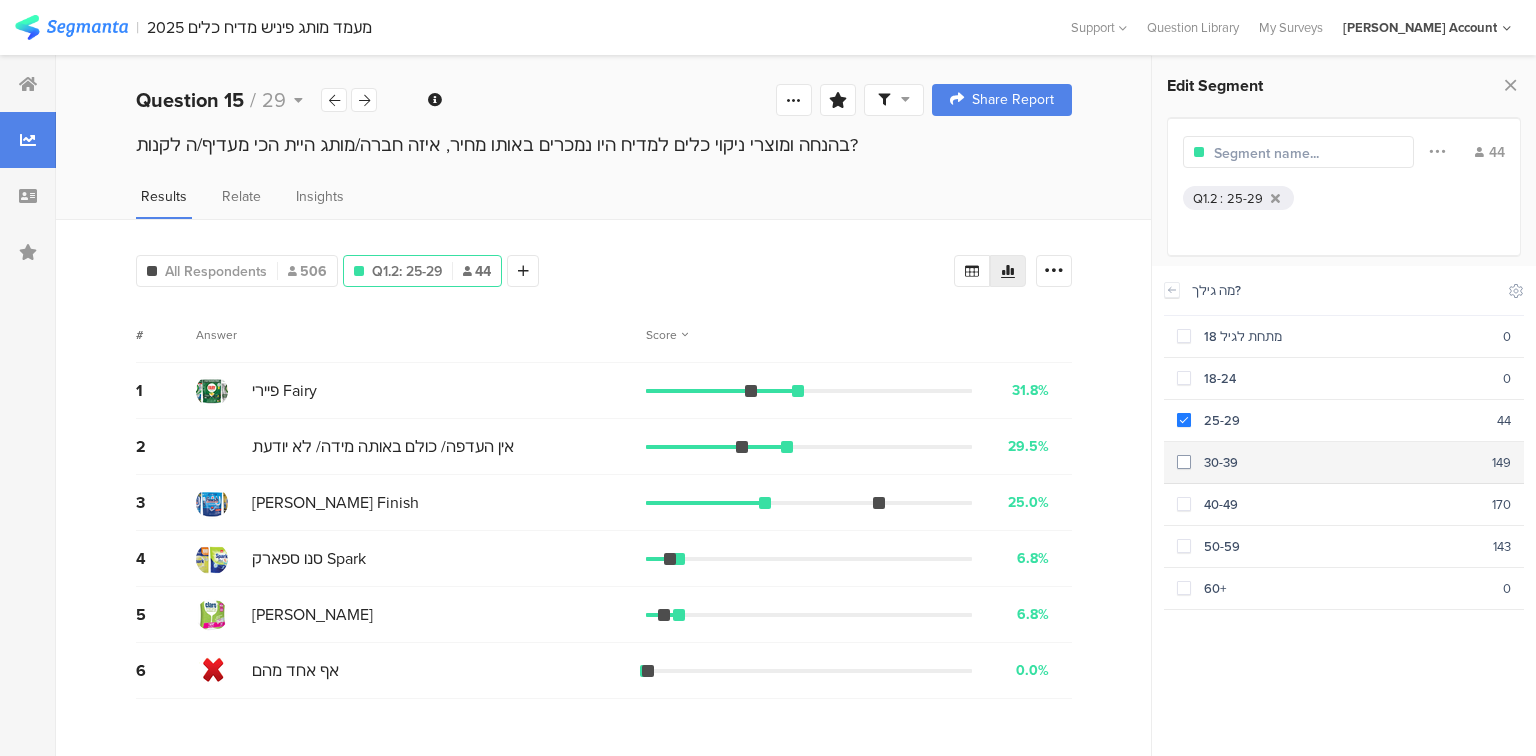 click on "30-39" at bounding box center [1341, 462] 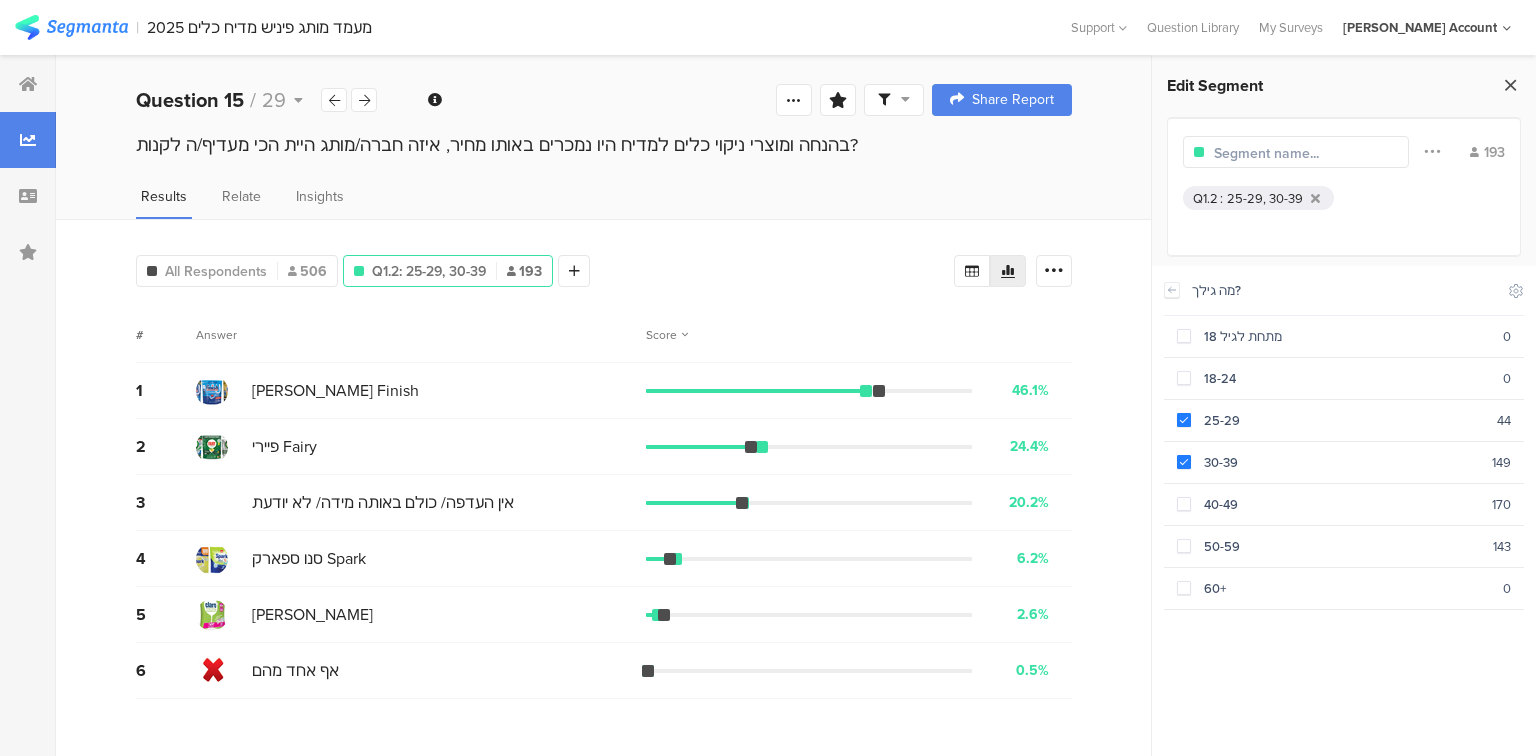 click at bounding box center (1510, 85) 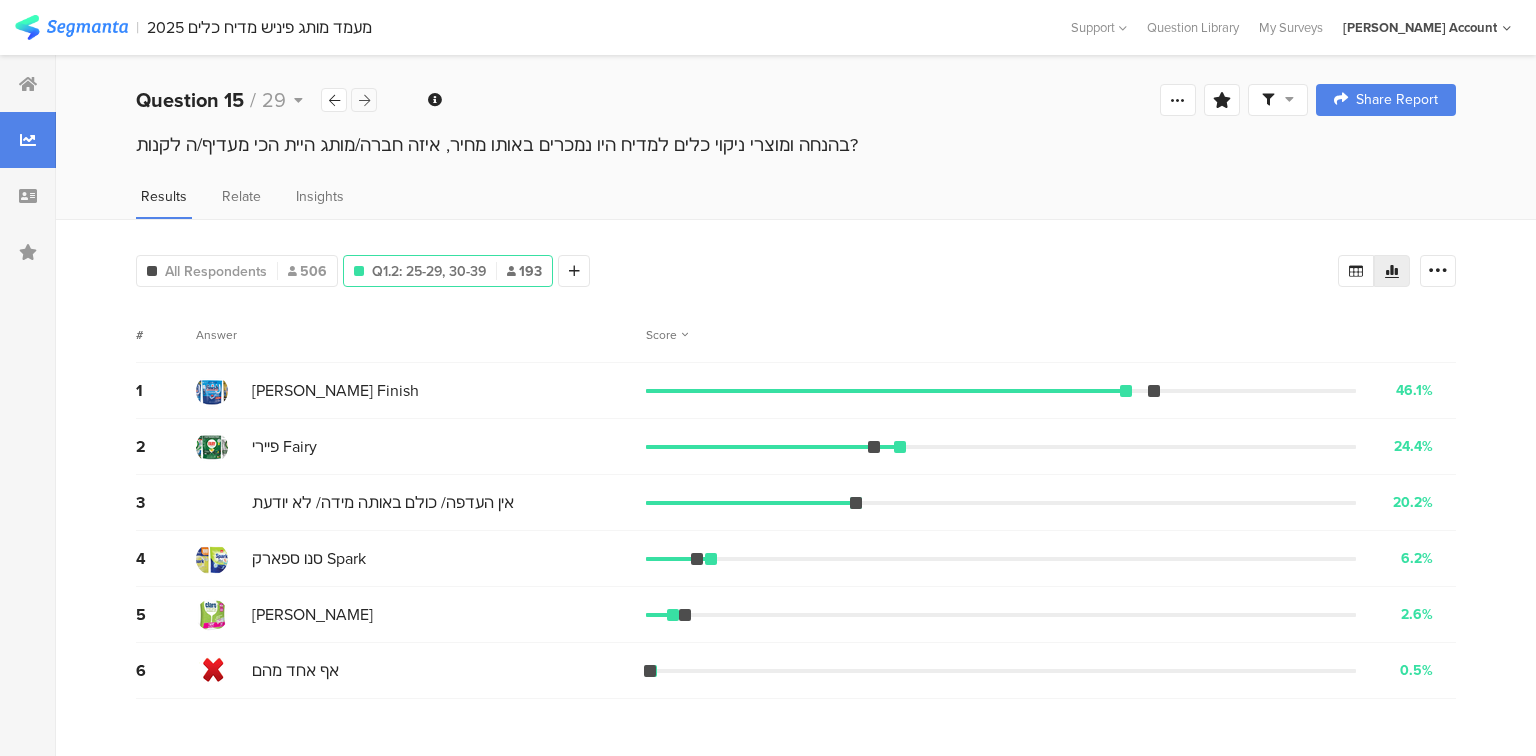click at bounding box center (364, 100) 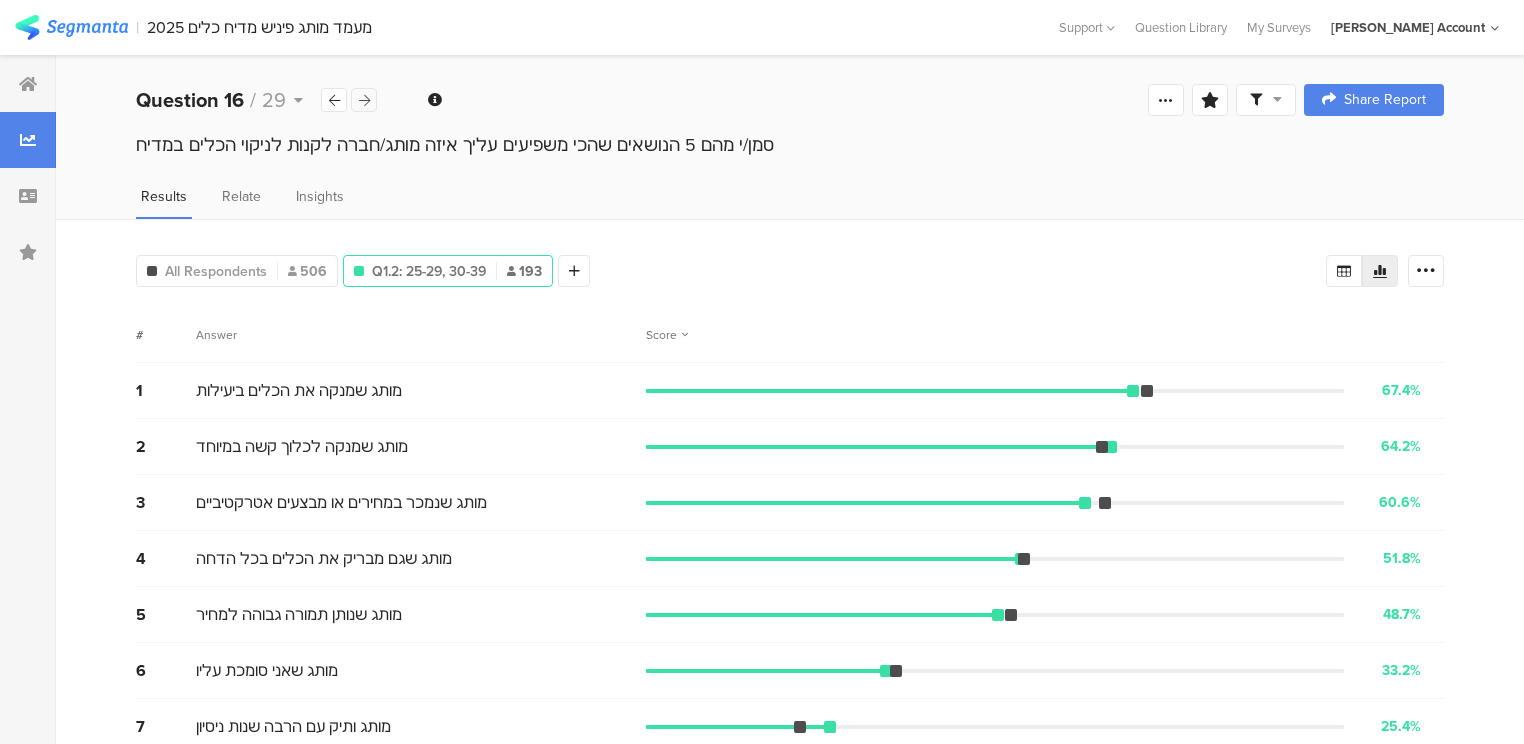 click at bounding box center (364, 100) 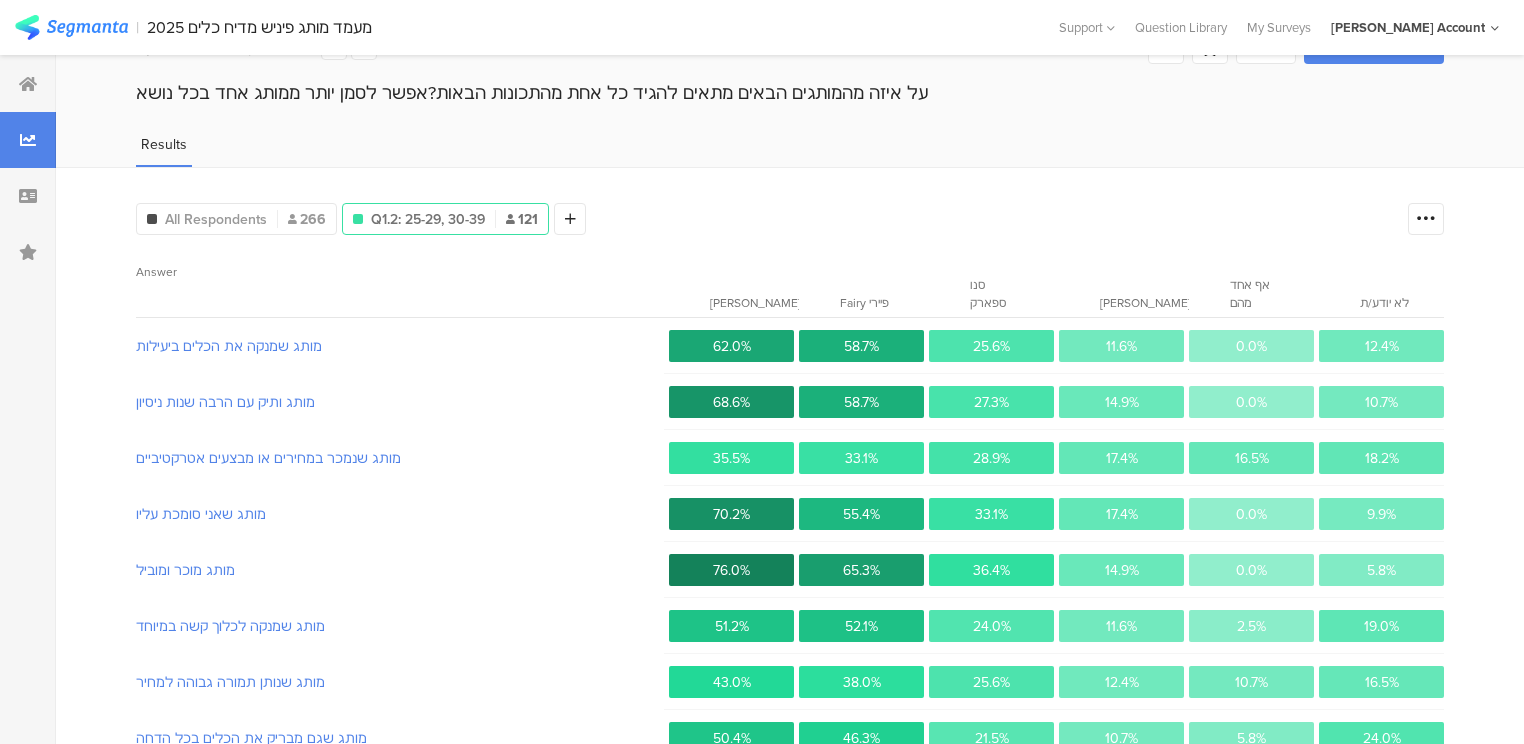 scroll, scrollTop: 160, scrollLeft: 0, axis: vertical 